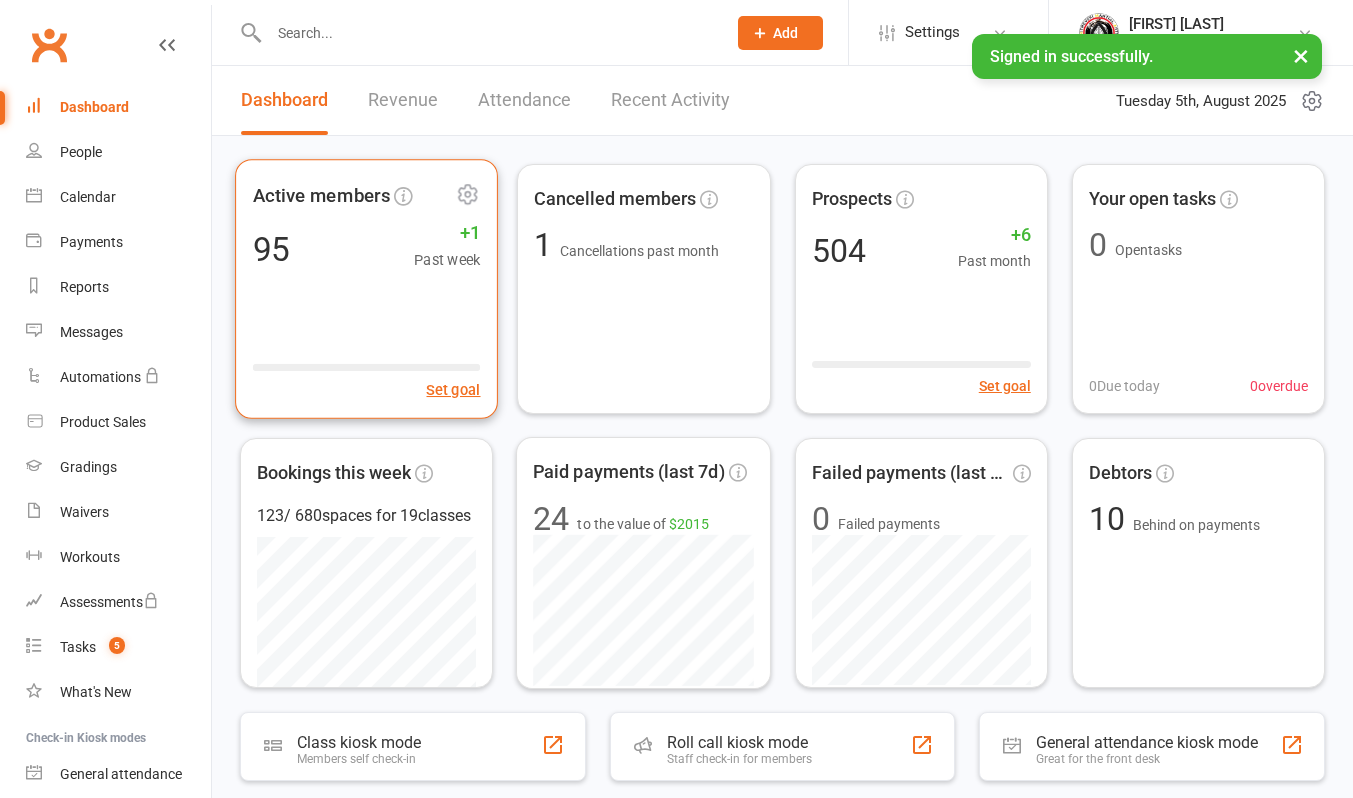 scroll, scrollTop: 0, scrollLeft: 0, axis: both 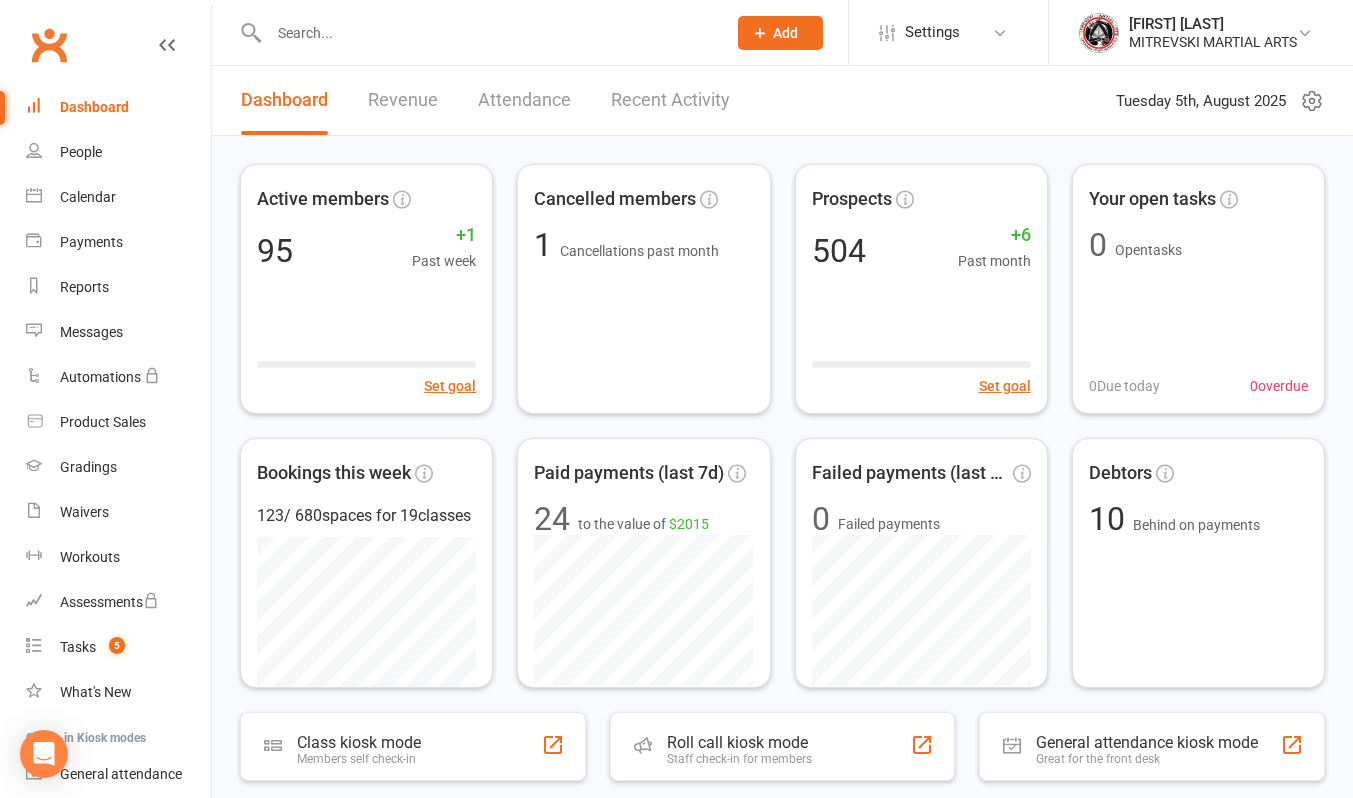 click at bounding box center [487, 33] 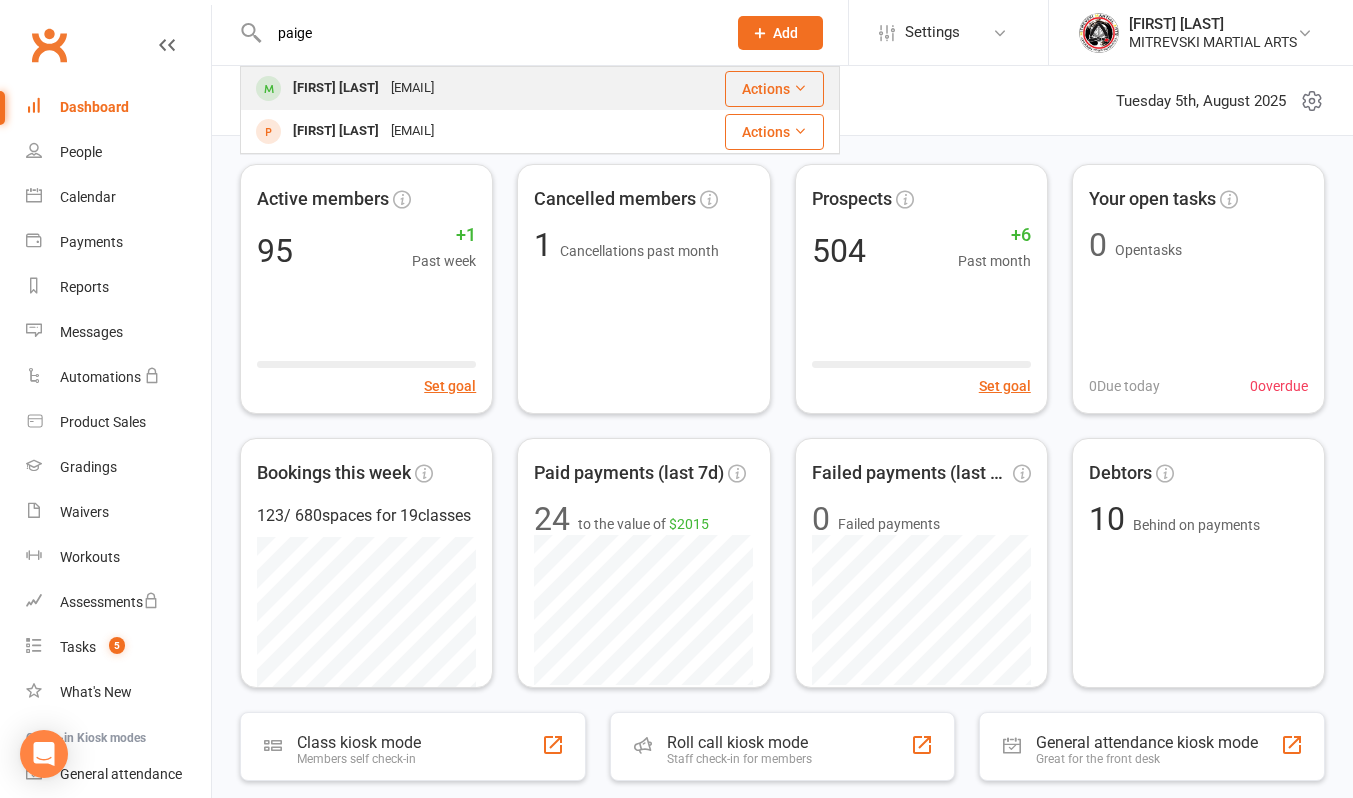 type on "paige" 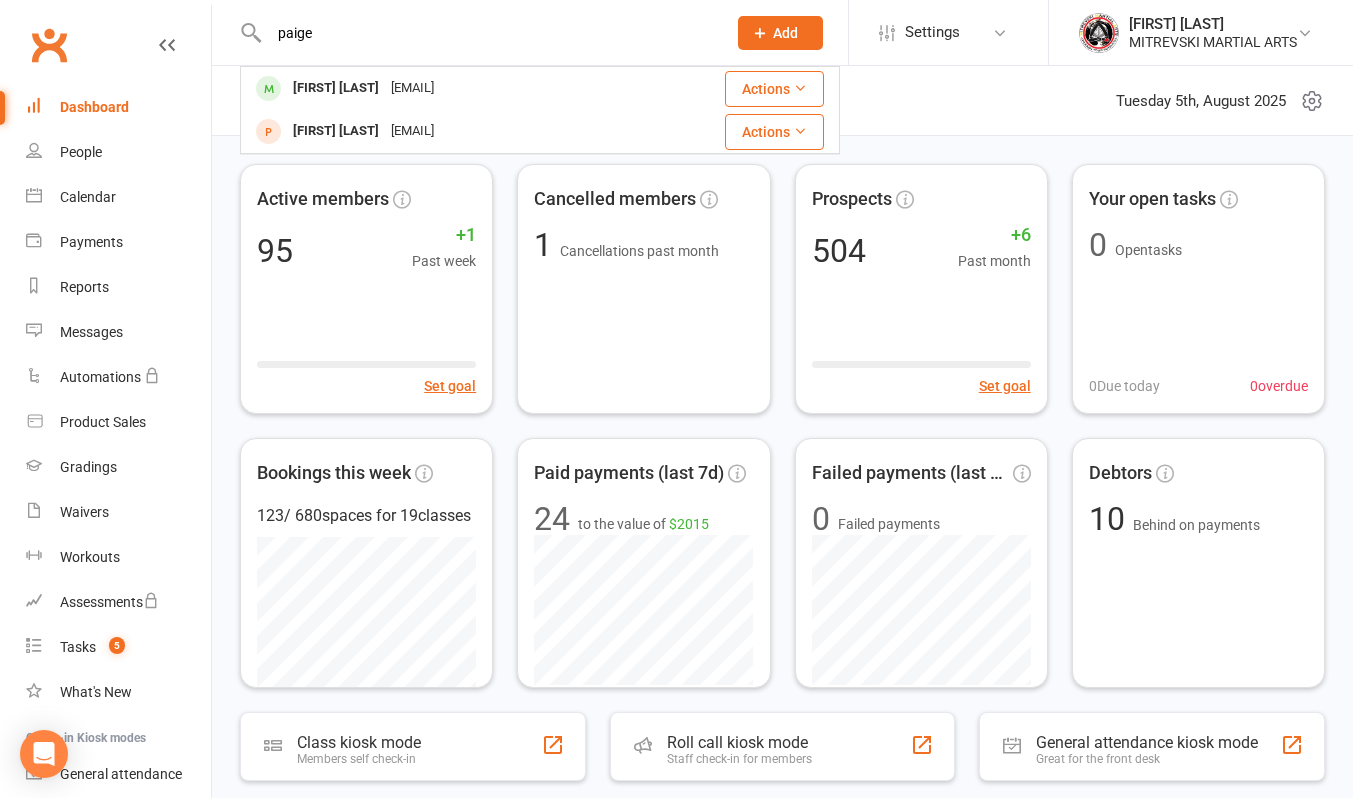 type 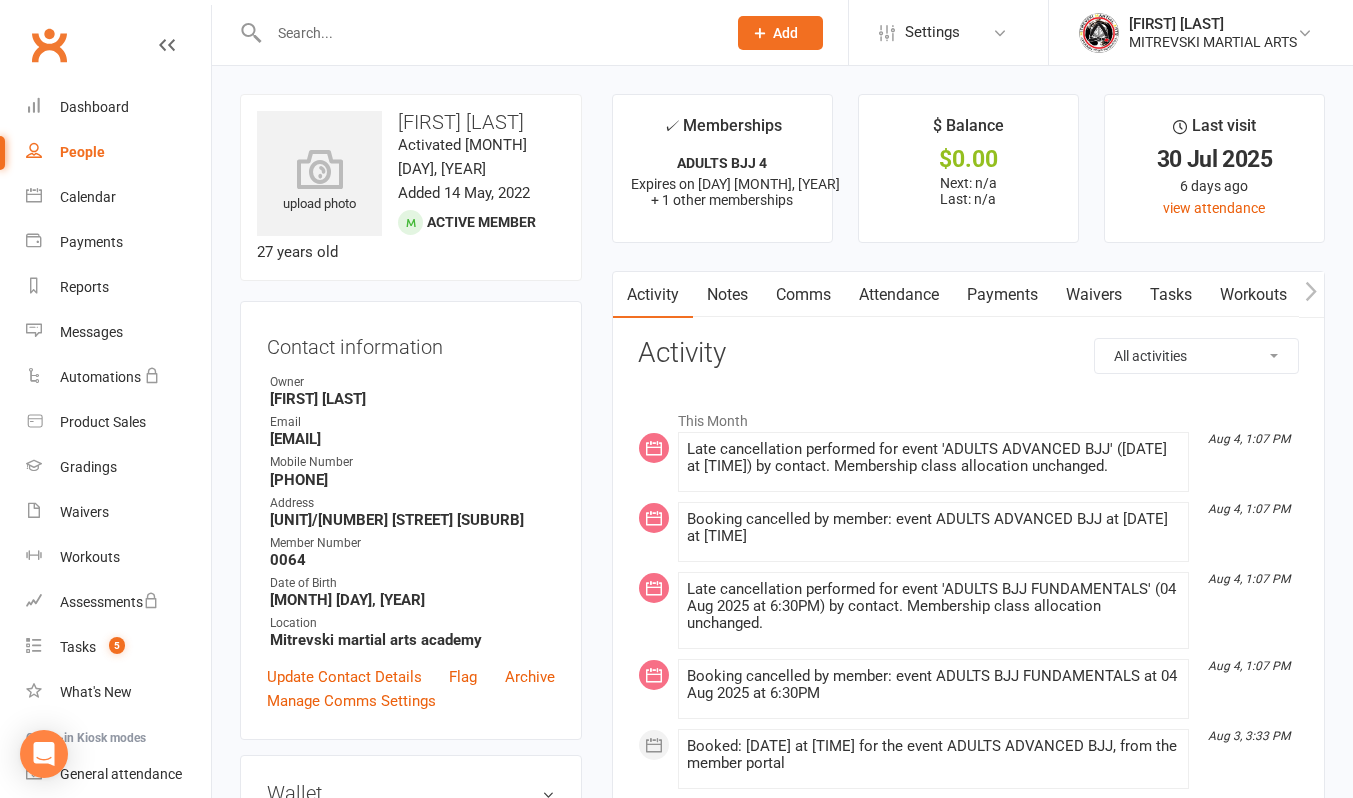 click on "Payments" at bounding box center (1002, 295) 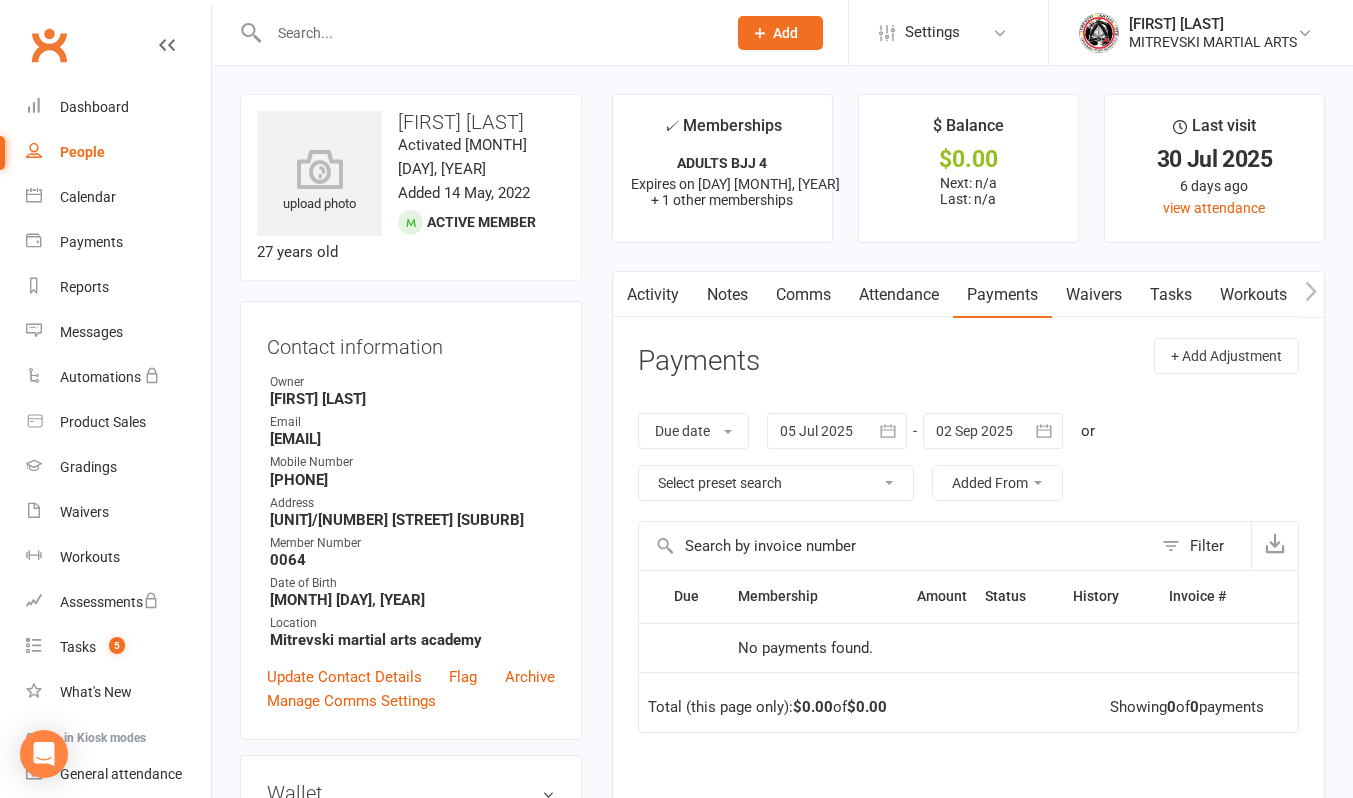 click at bounding box center (1045, 431) 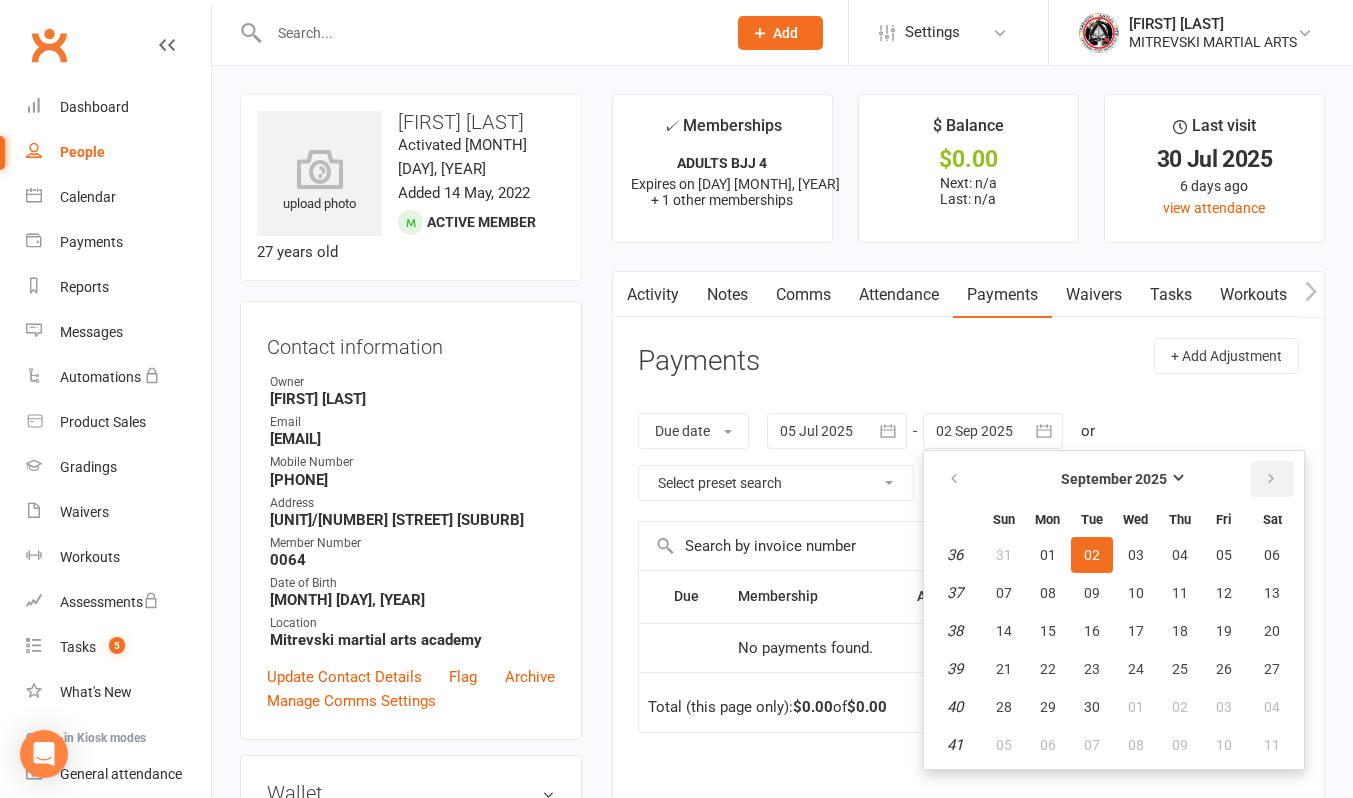 click at bounding box center [1271, 479] 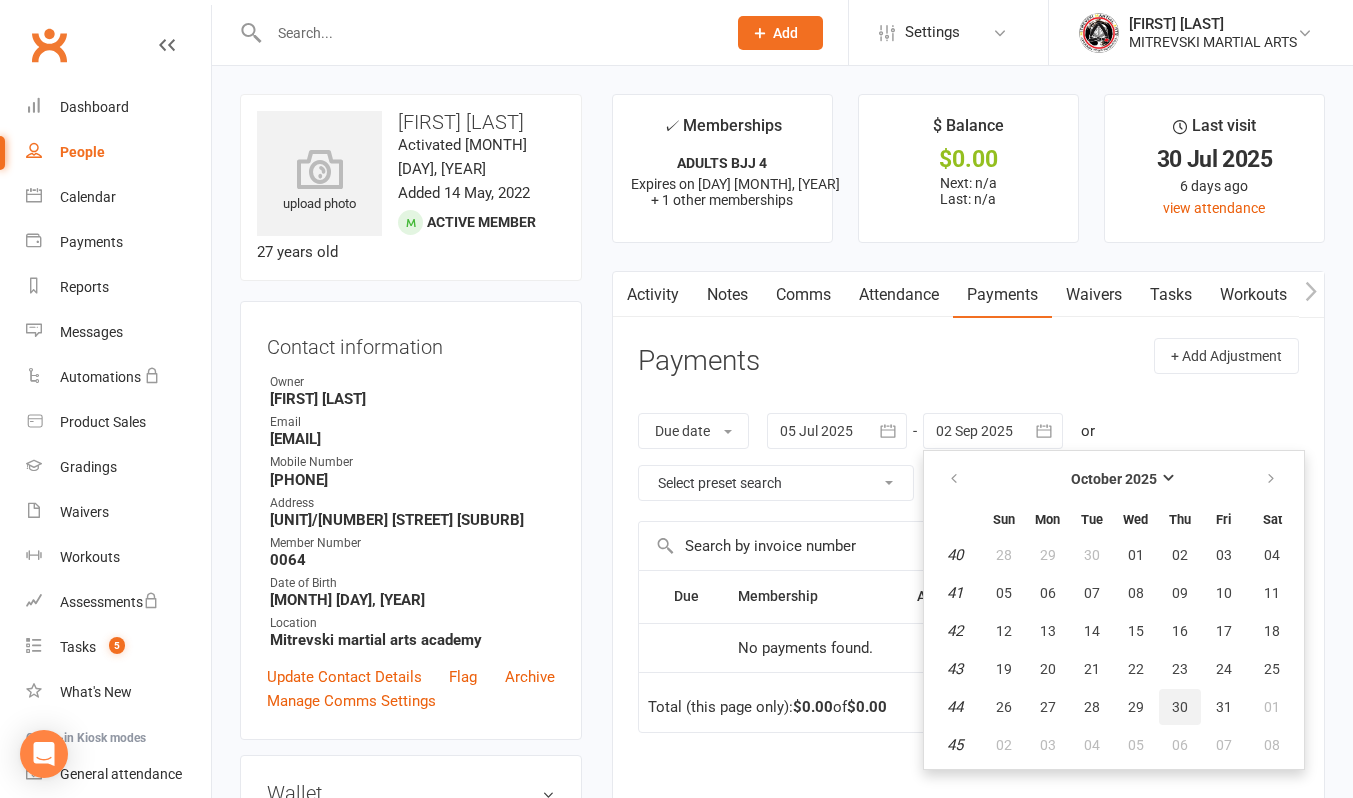 click on "30" at bounding box center (1180, 707) 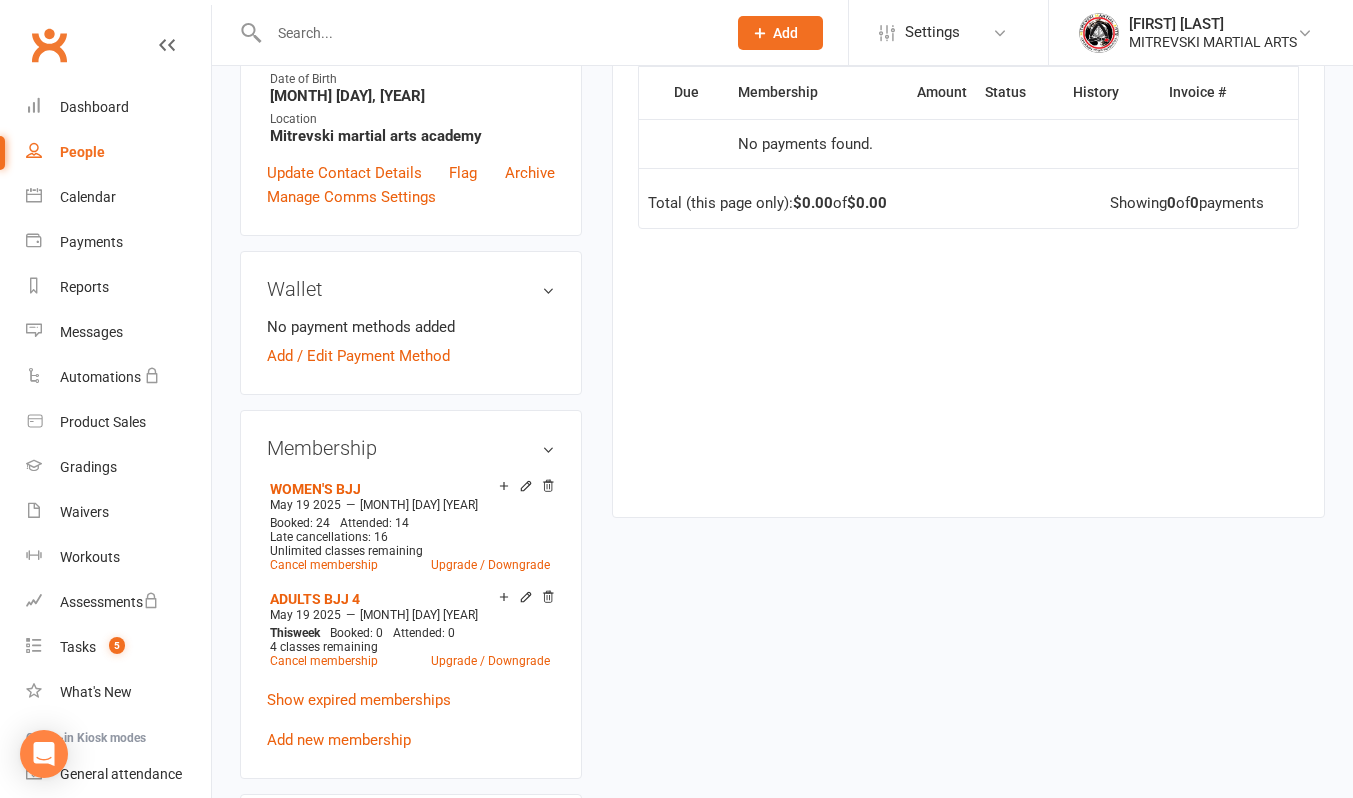 scroll, scrollTop: 600, scrollLeft: 0, axis: vertical 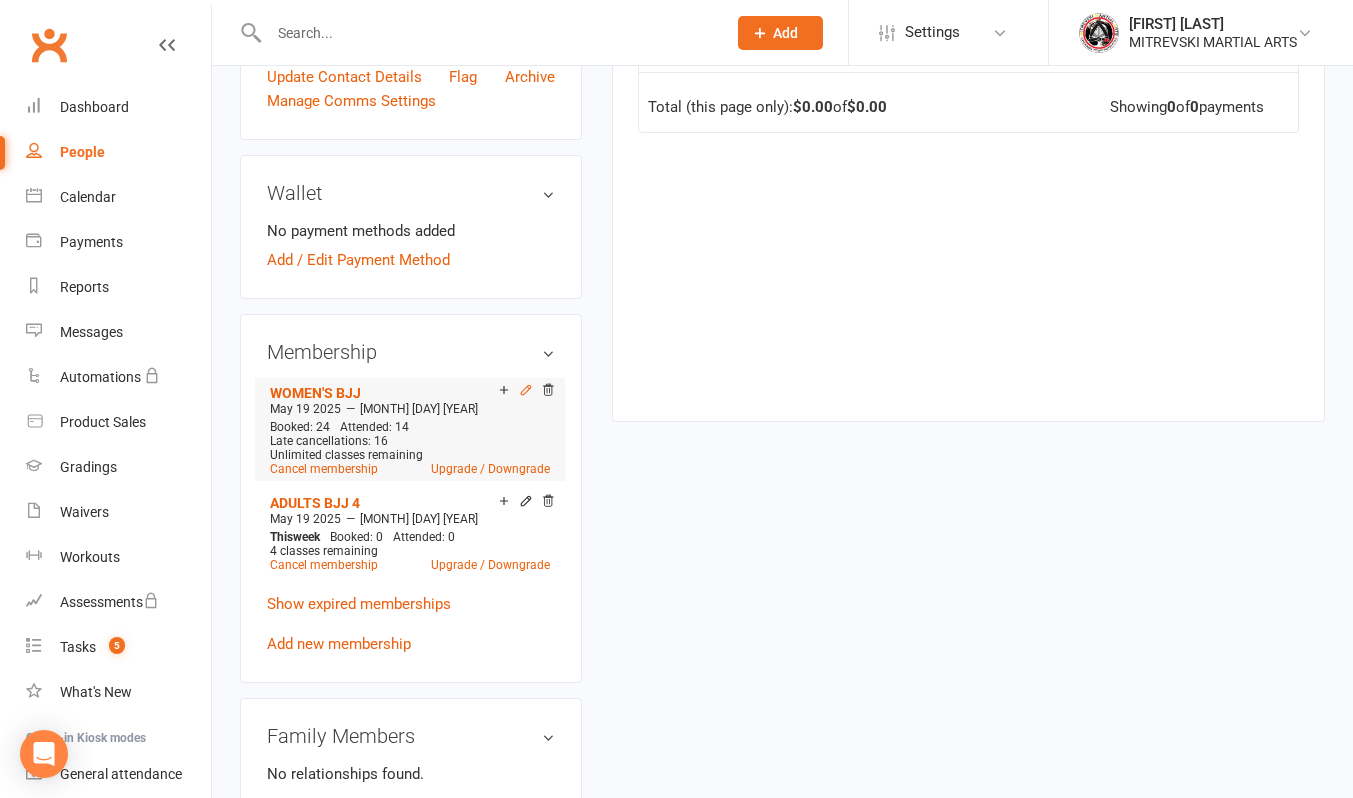 click 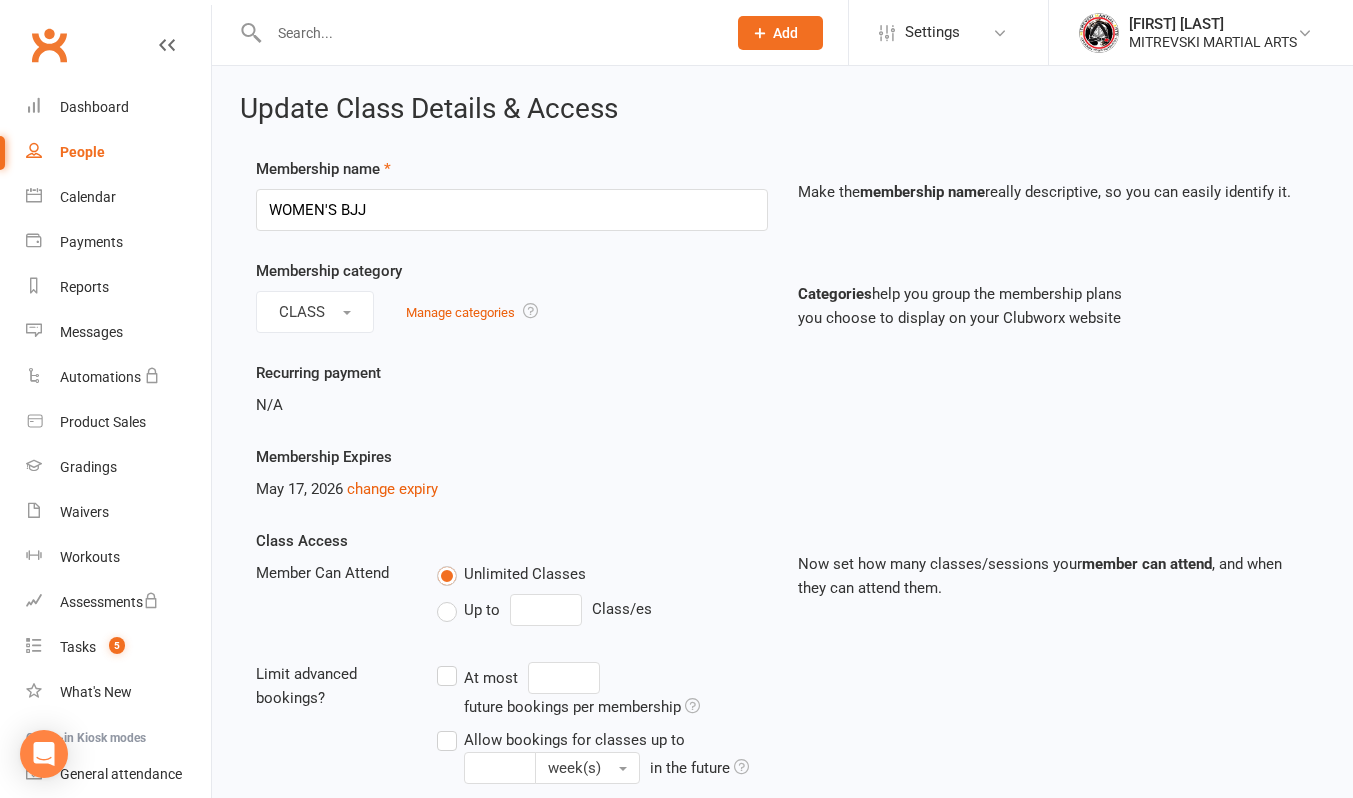 scroll, scrollTop: 200, scrollLeft: 0, axis: vertical 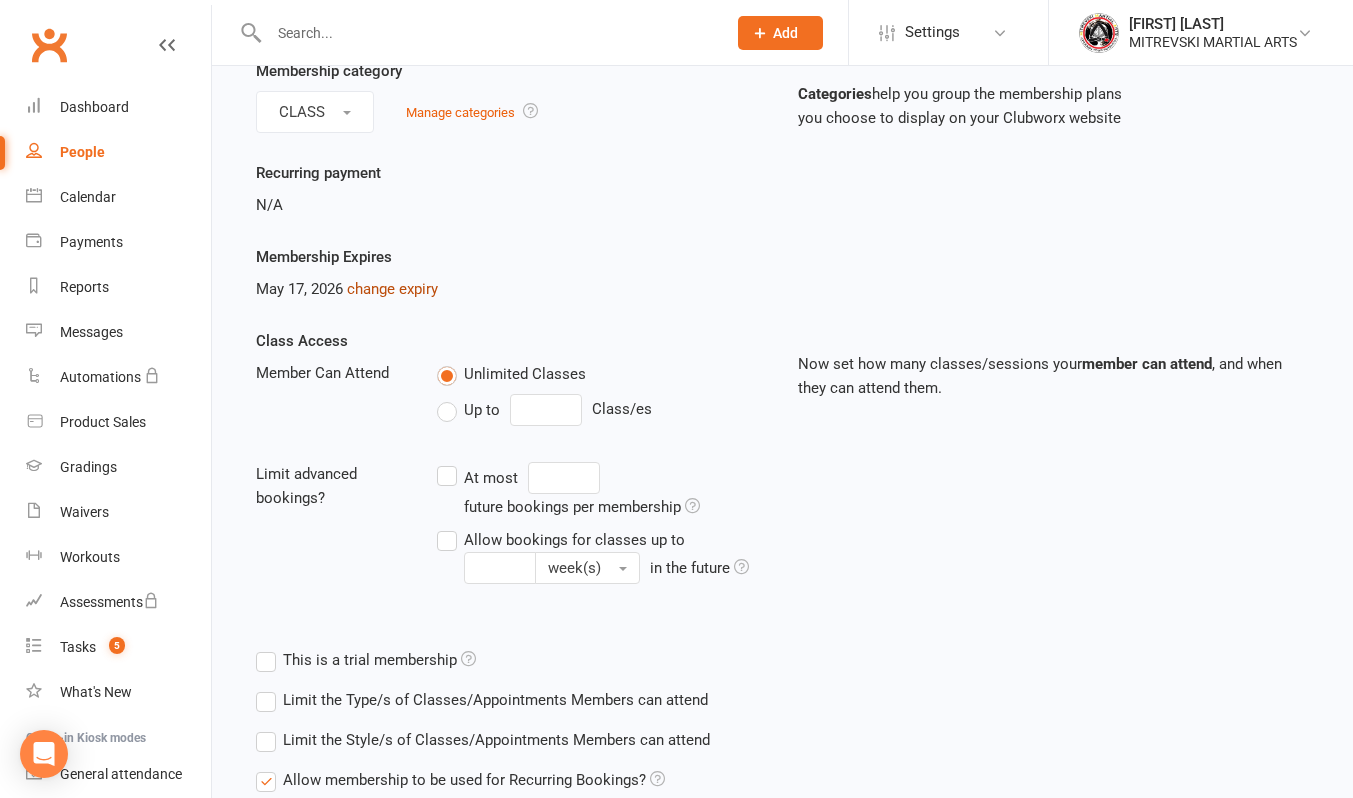 click on "change expiry" at bounding box center [392, 289] 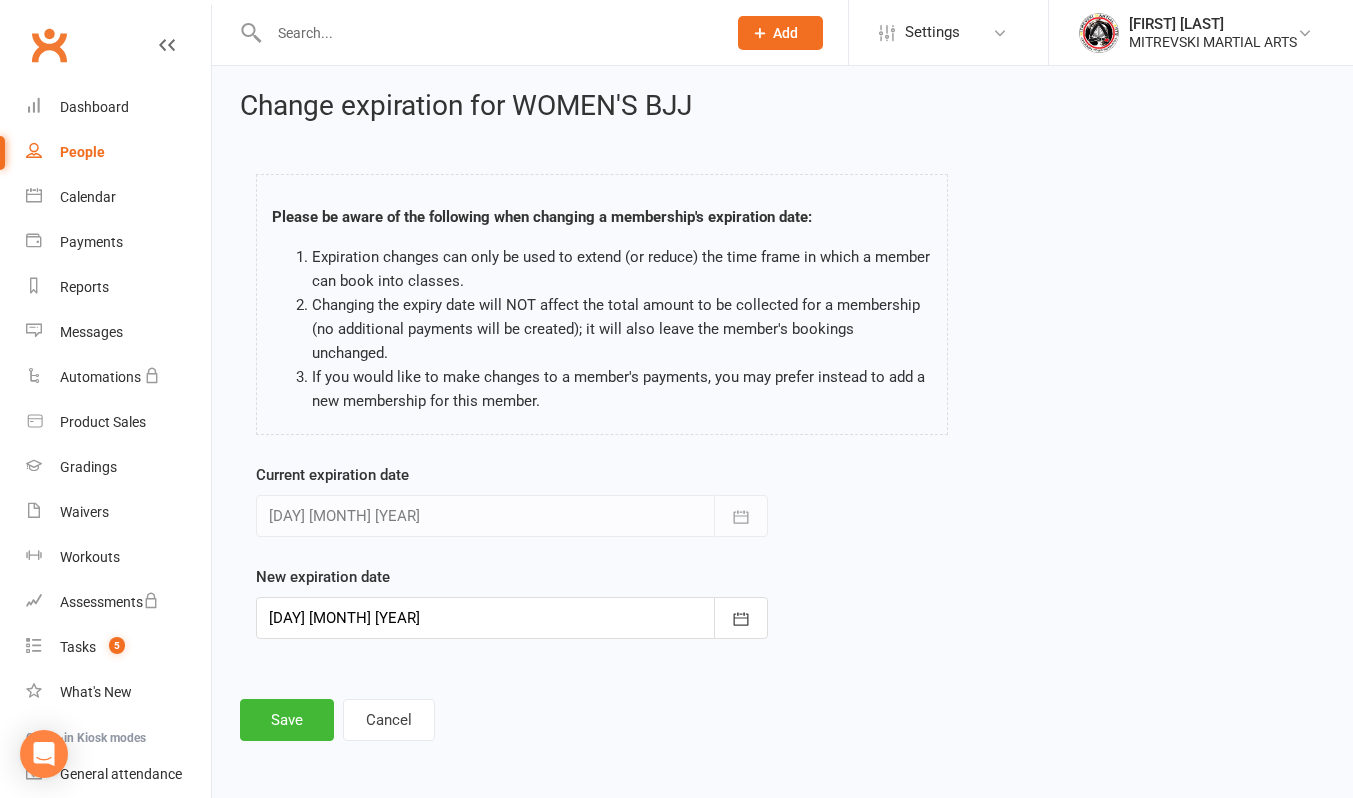 scroll, scrollTop: 0, scrollLeft: 0, axis: both 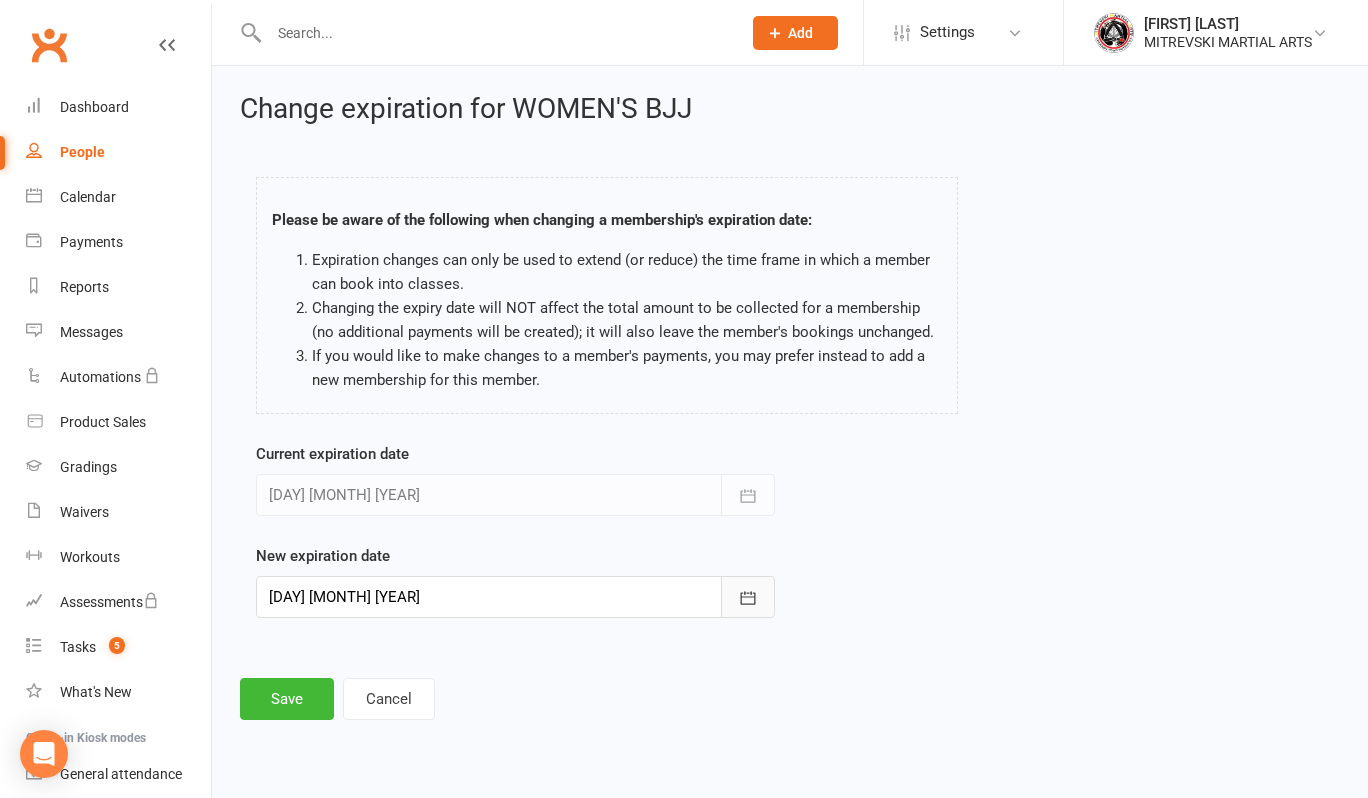 click 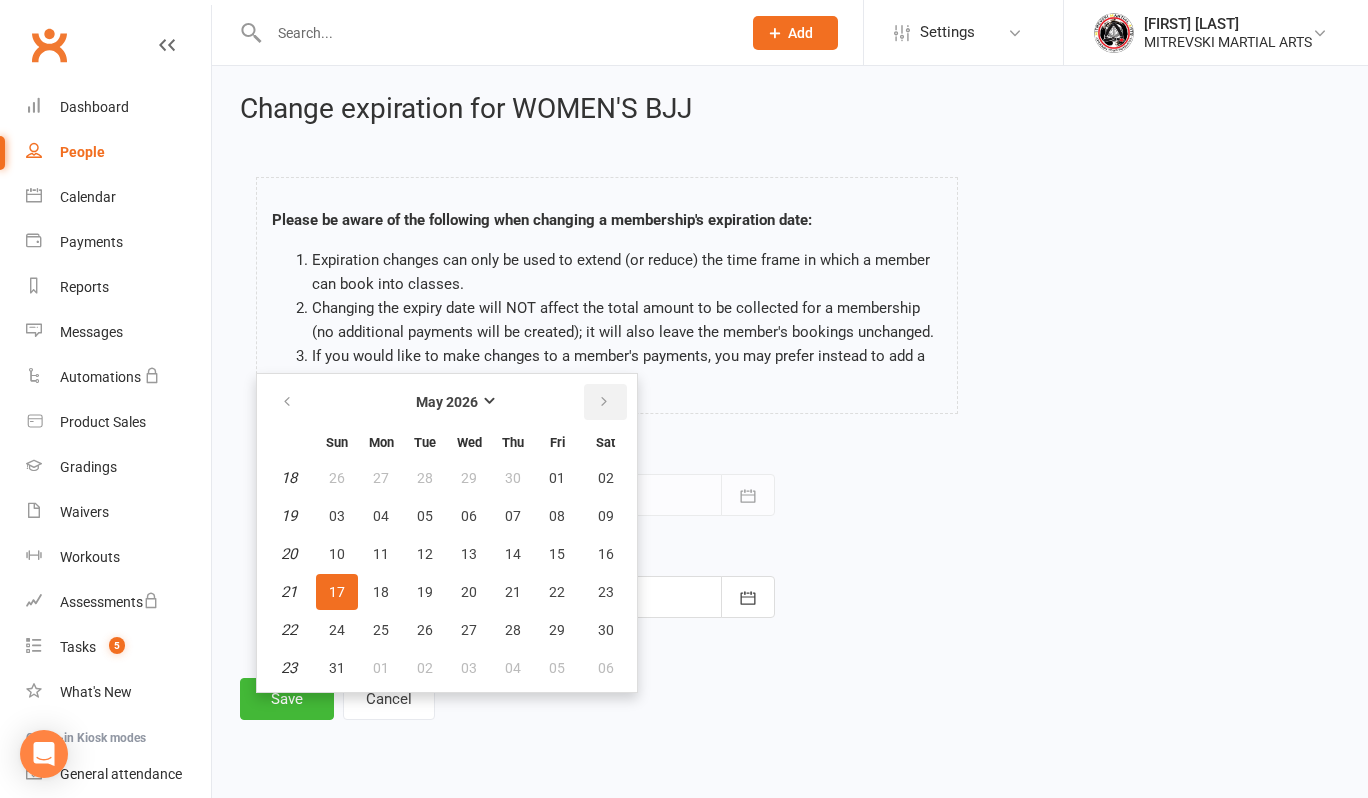 click at bounding box center (605, 402) 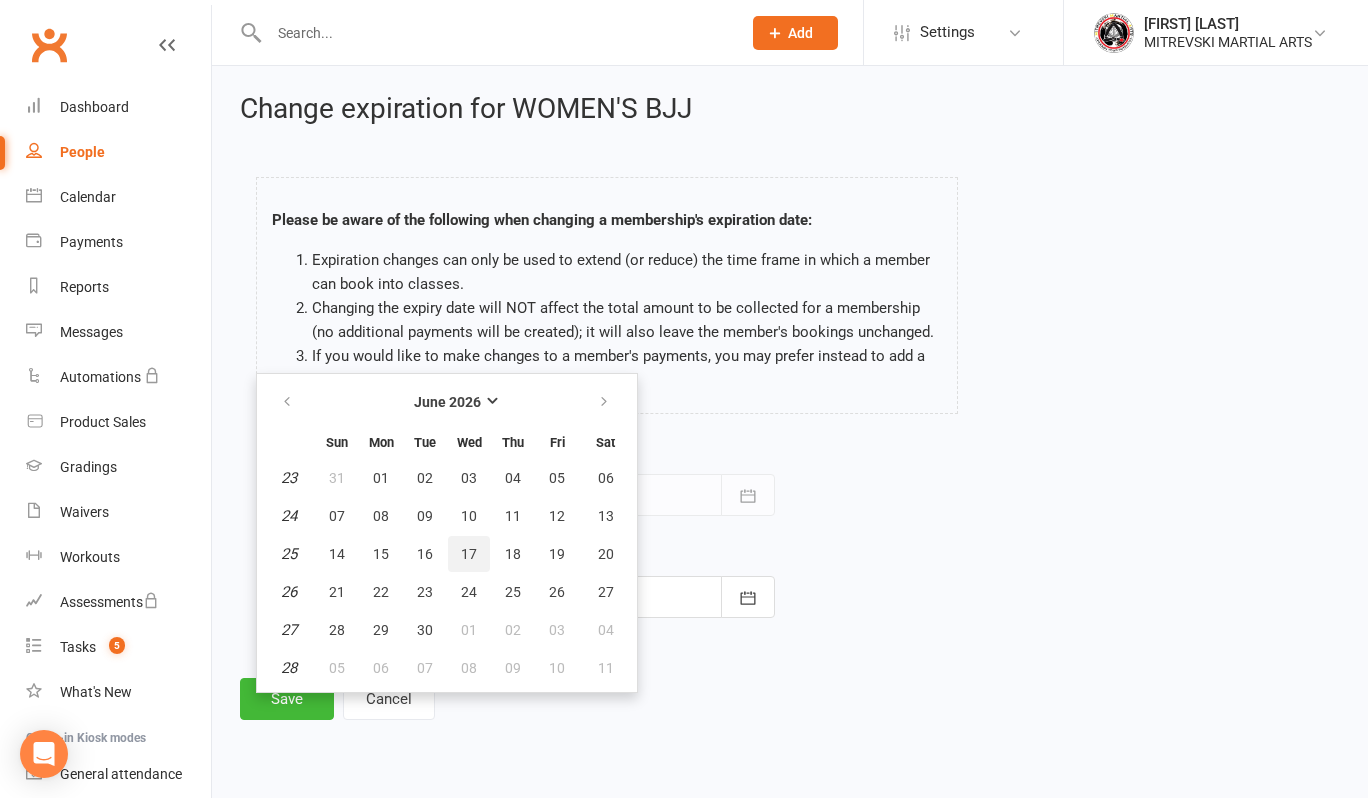 click on "17" at bounding box center (469, 554) 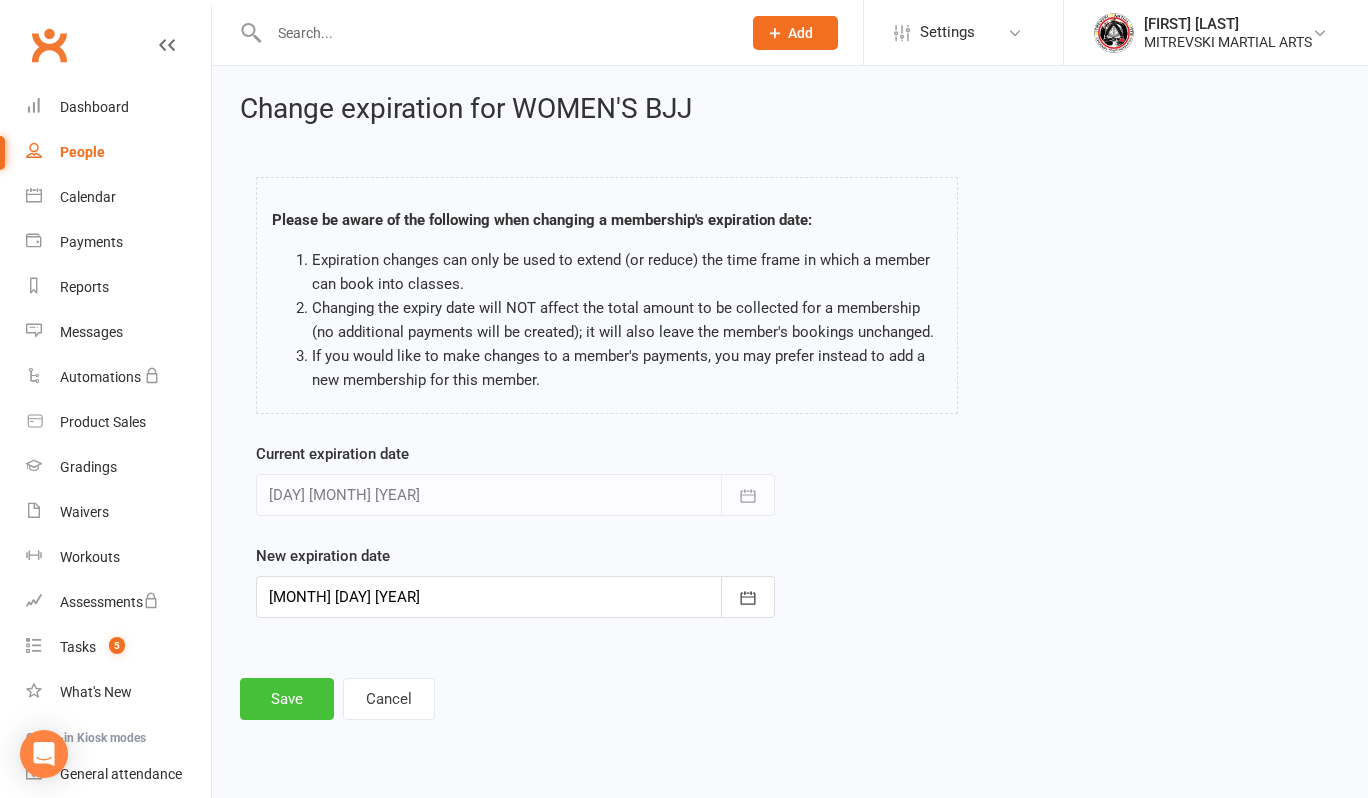 click on "Save" at bounding box center (287, 699) 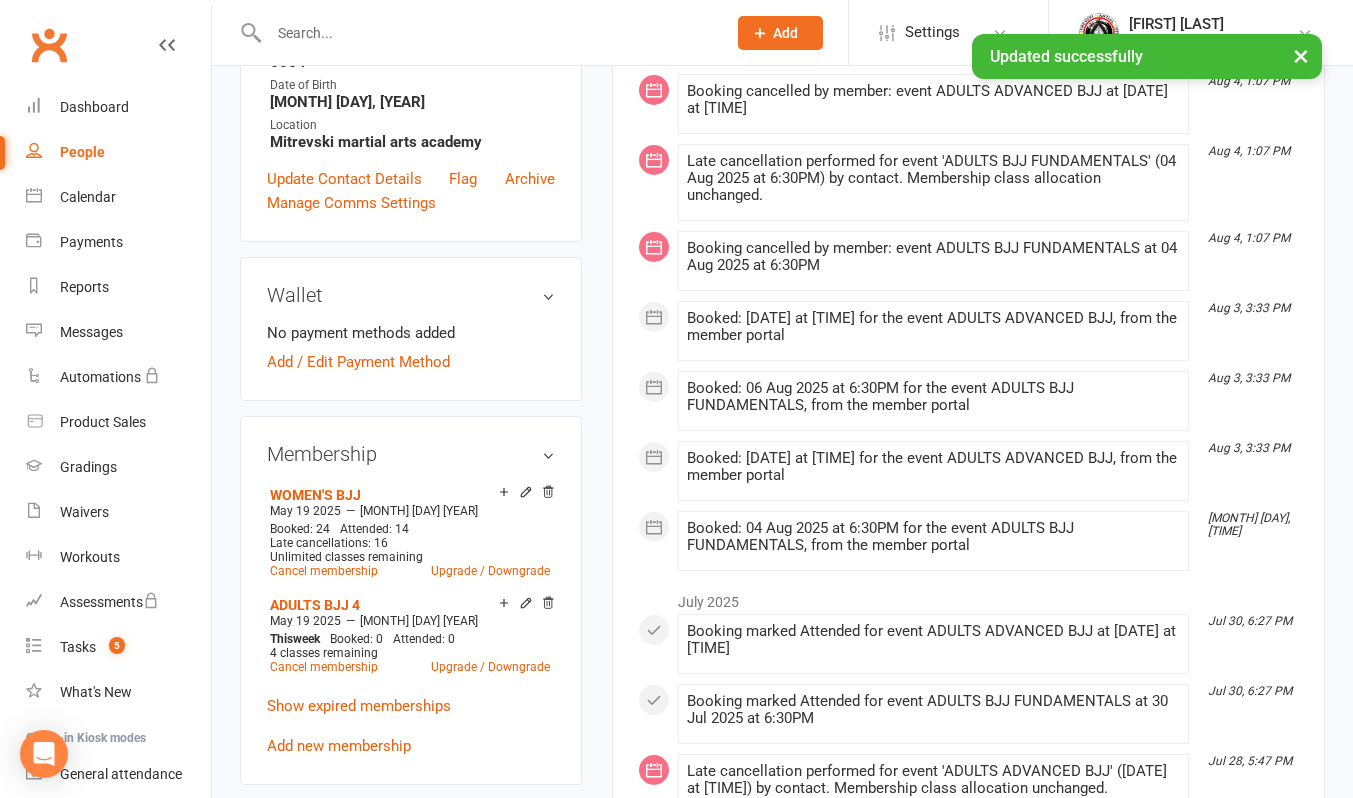 scroll, scrollTop: 700, scrollLeft: 0, axis: vertical 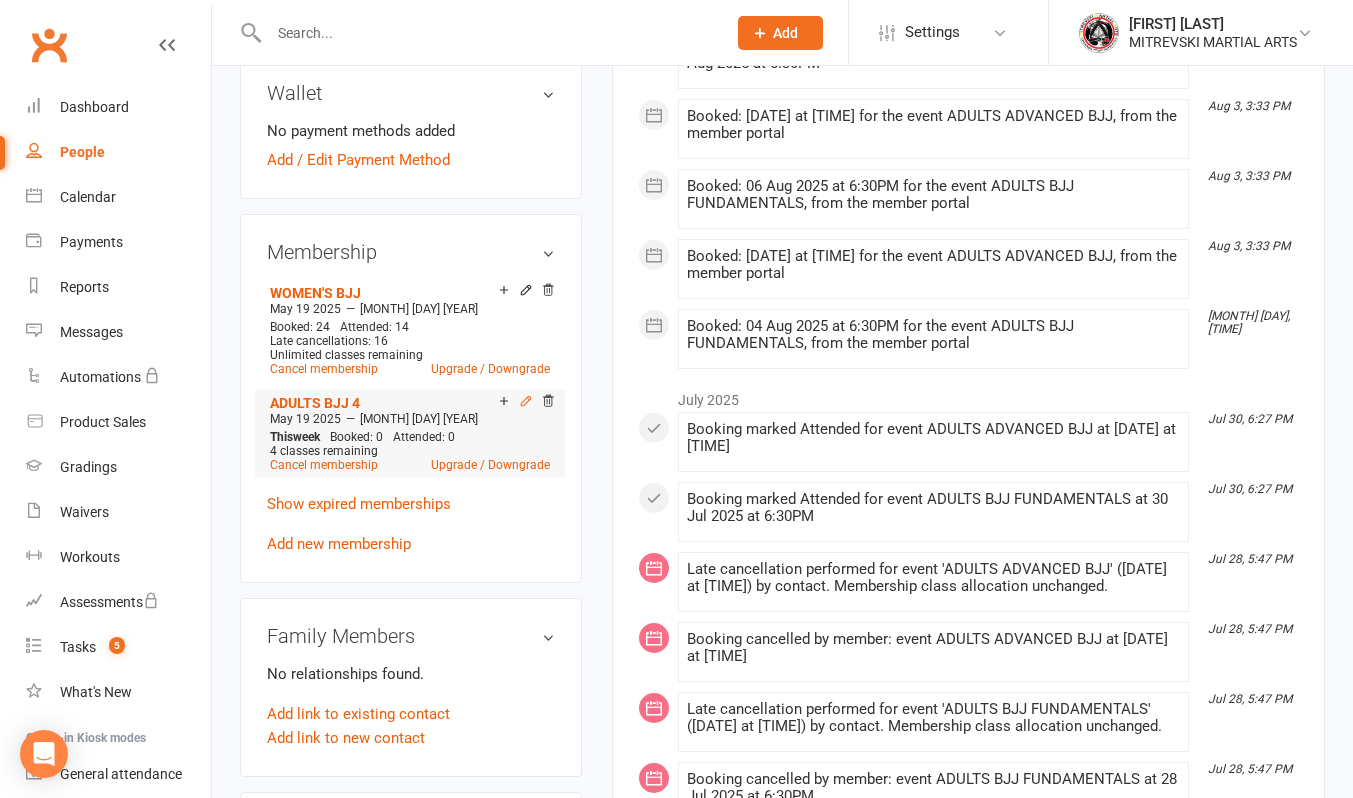 click 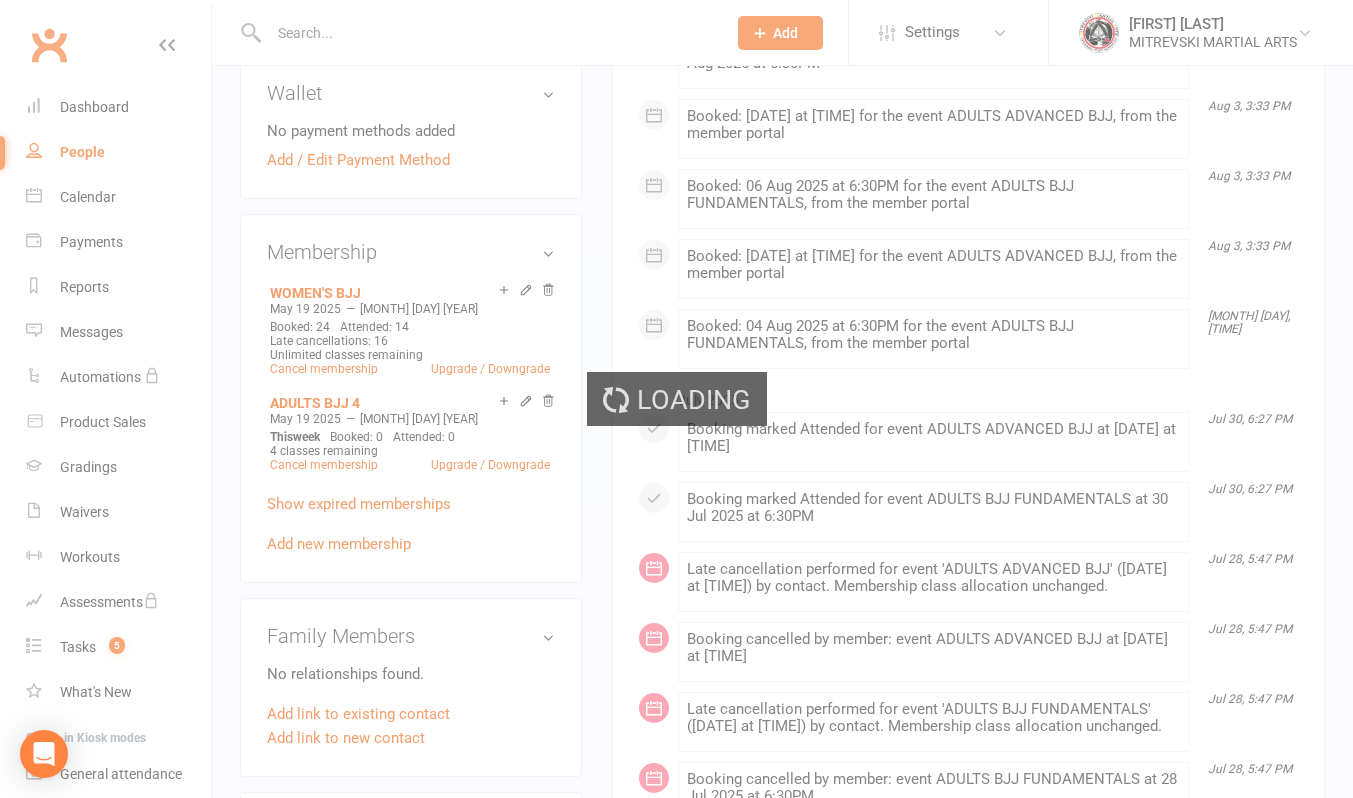 scroll, scrollTop: 0, scrollLeft: 0, axis: both 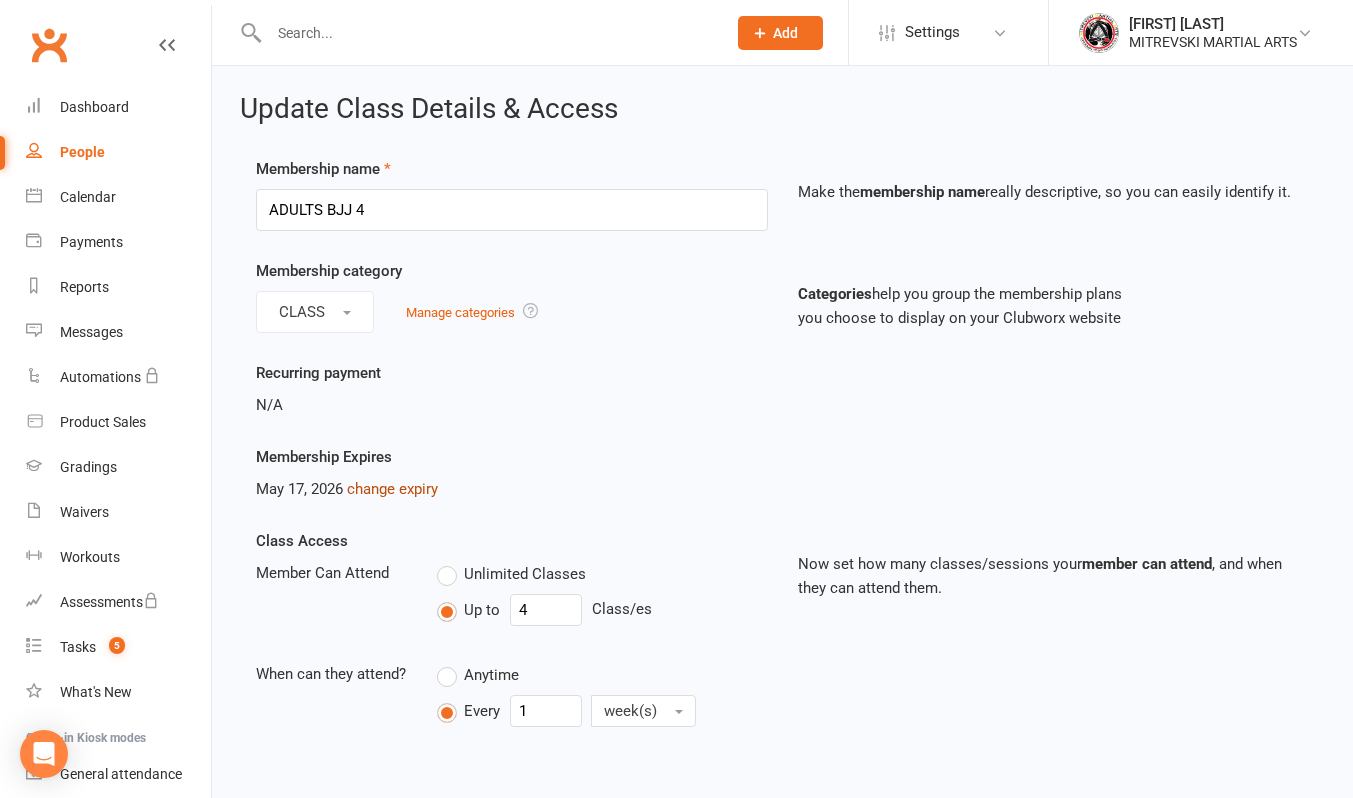 click on "change expiry" at bounding box center (392, 489) 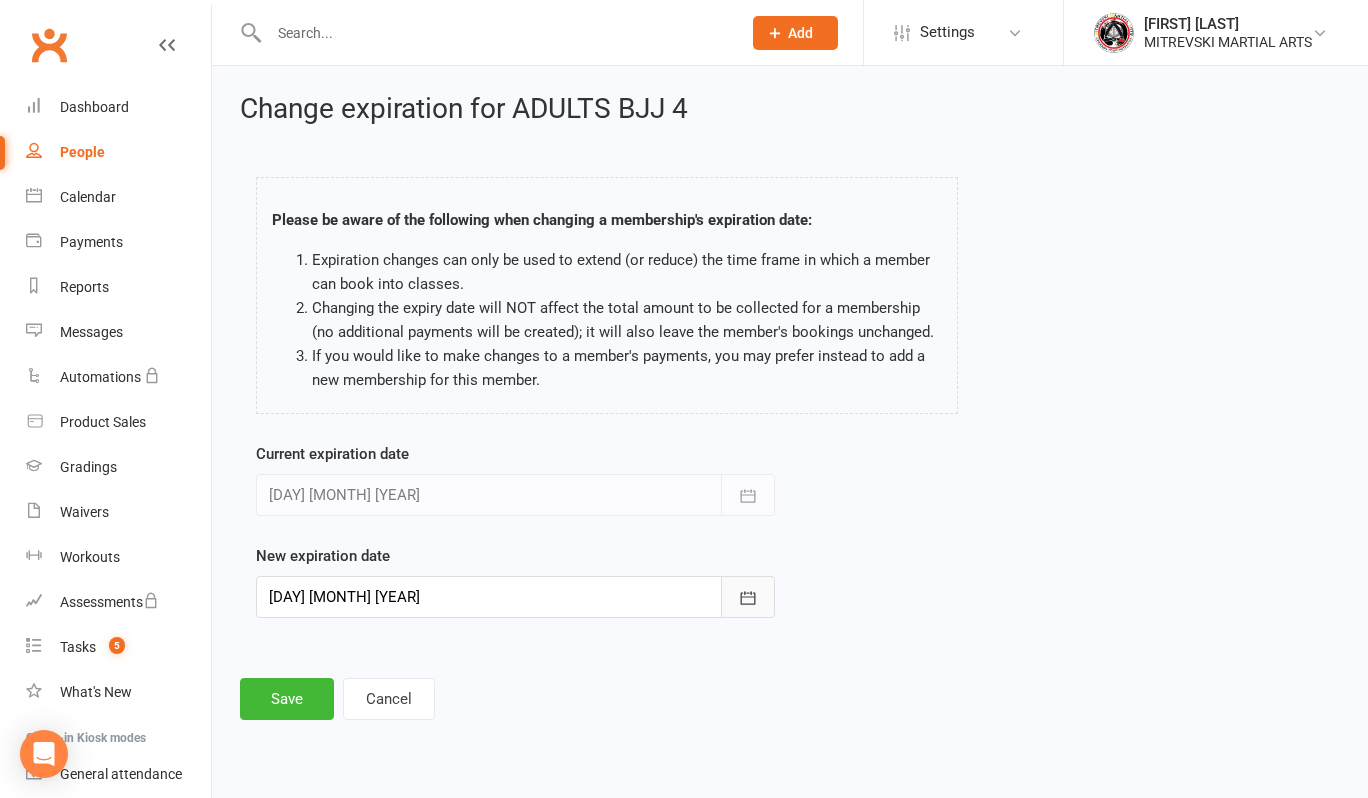 click 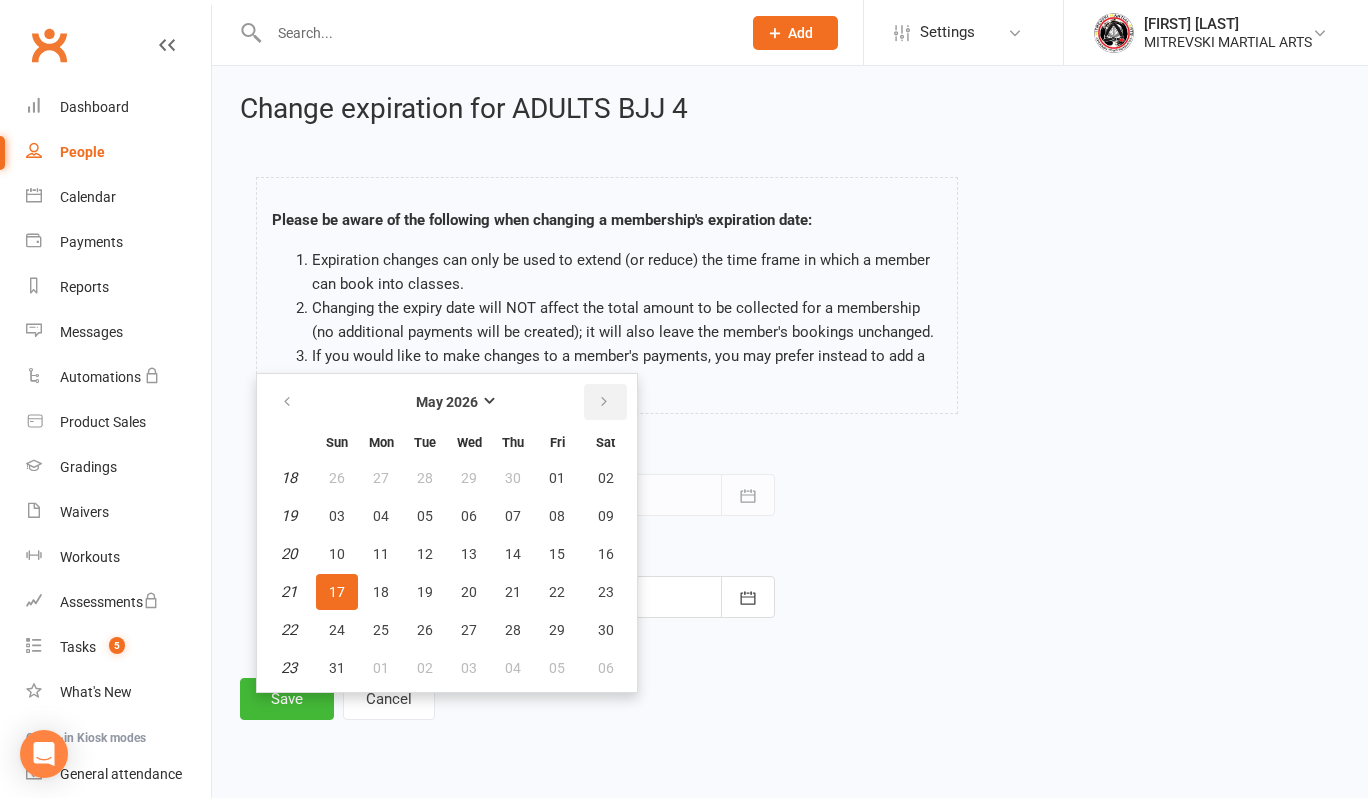click at bounding box center (604, 402) 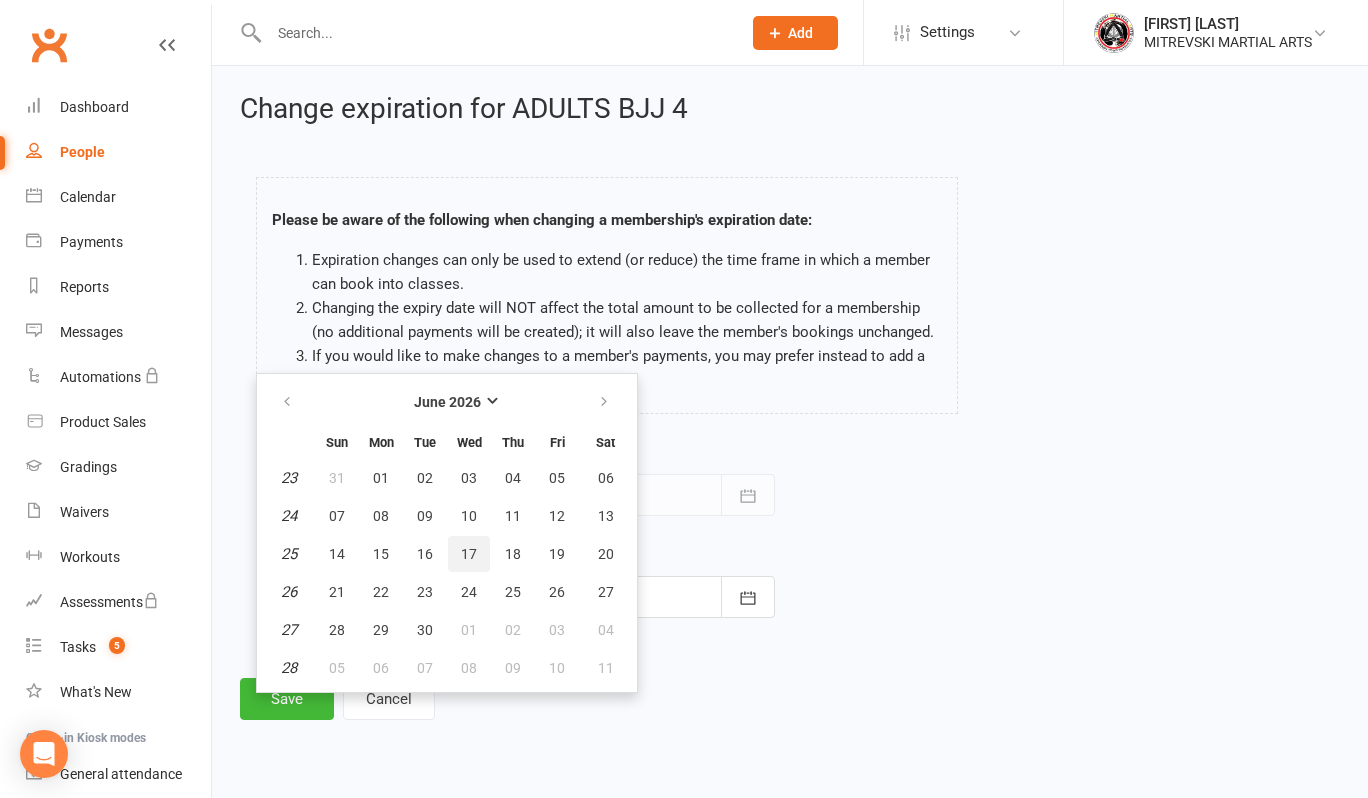 click on "17" at bounding box center (469, 554) 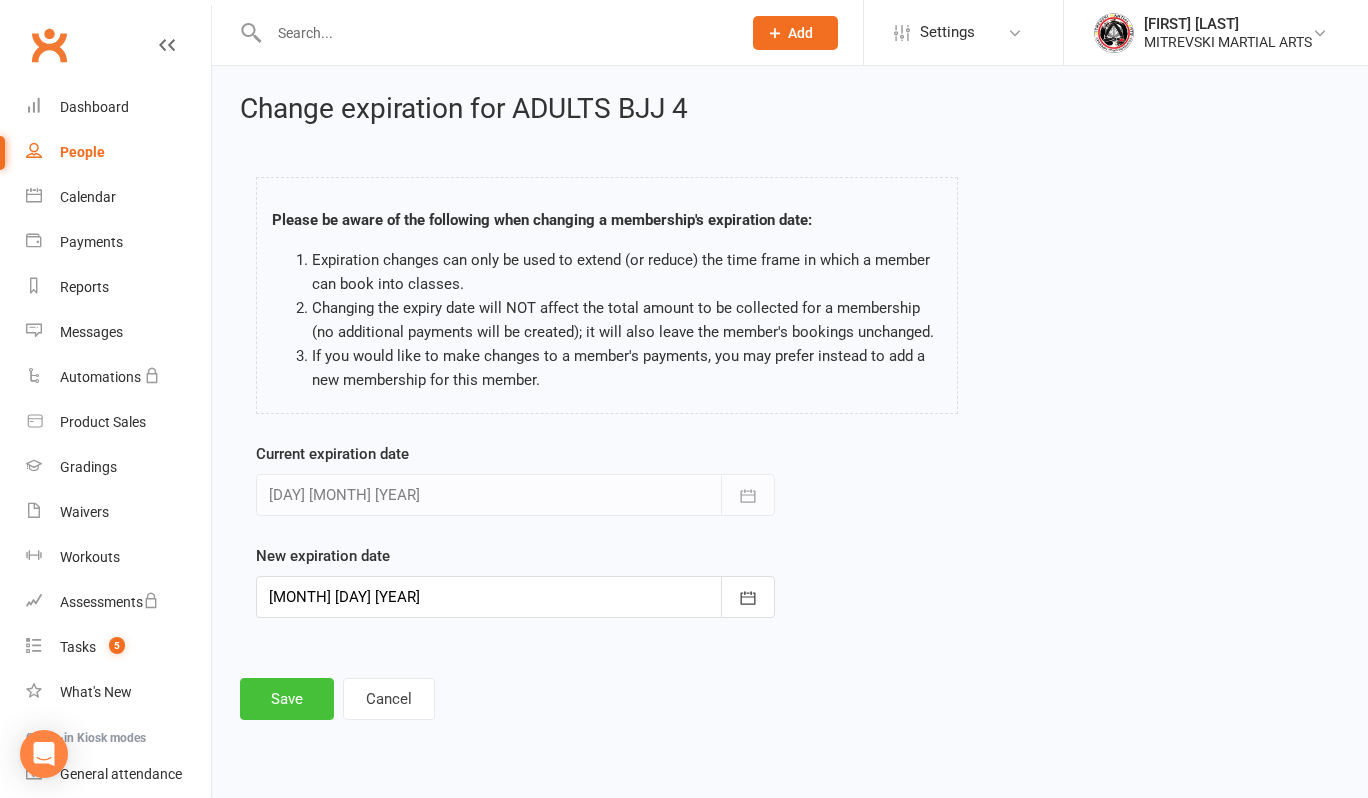 click on "Save" at bounding box center [287, 699] 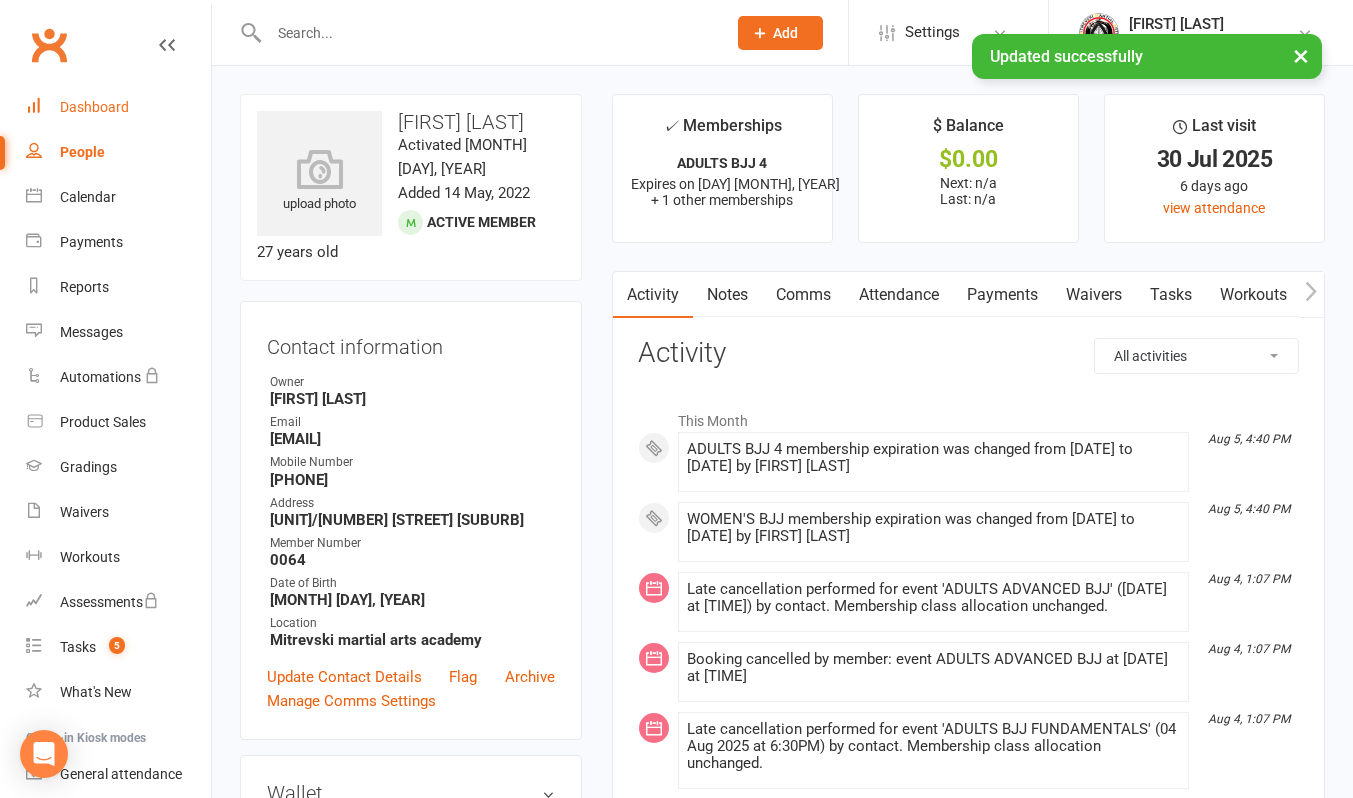 click on "Dashboard" at bounding box center [118, 107] 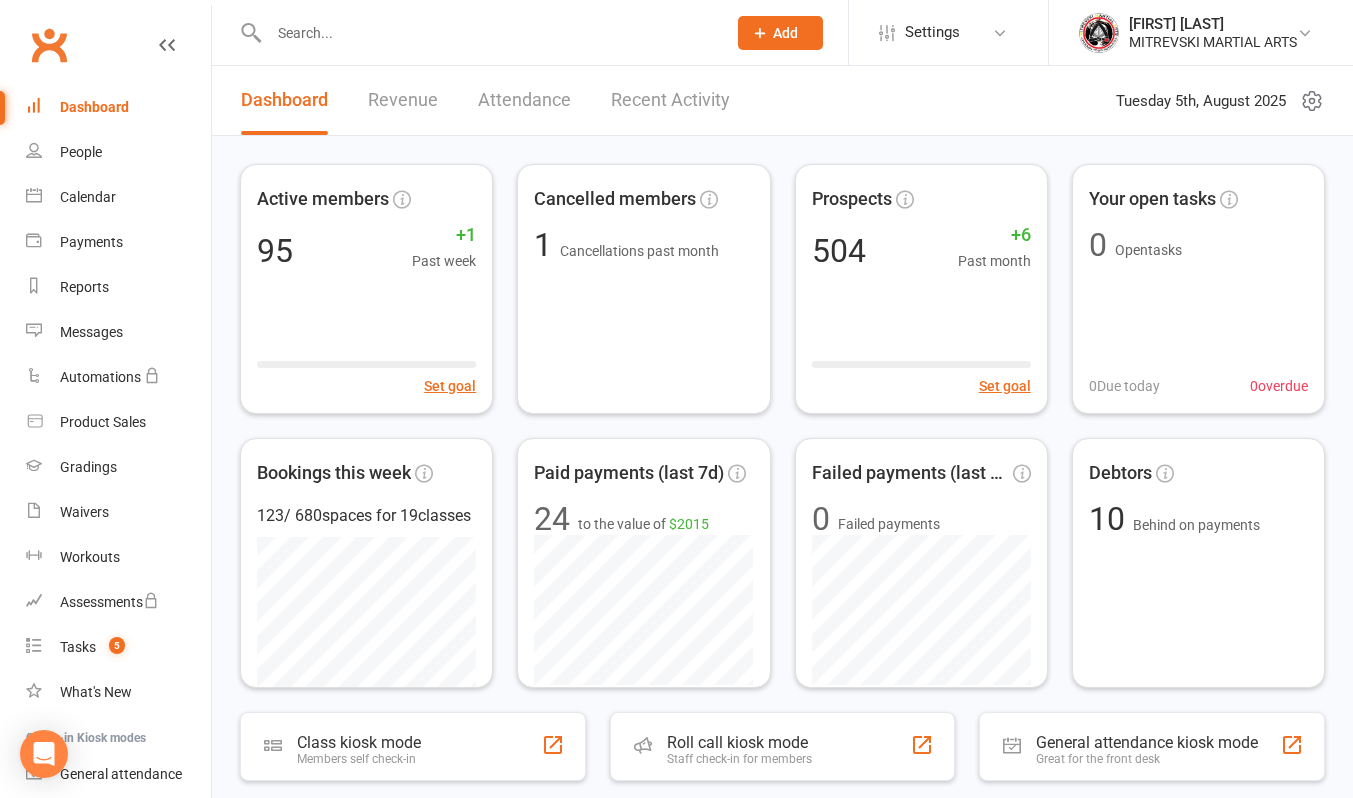 scroll, scrollTop: 400, scrollLeft: 0, axis: vertical 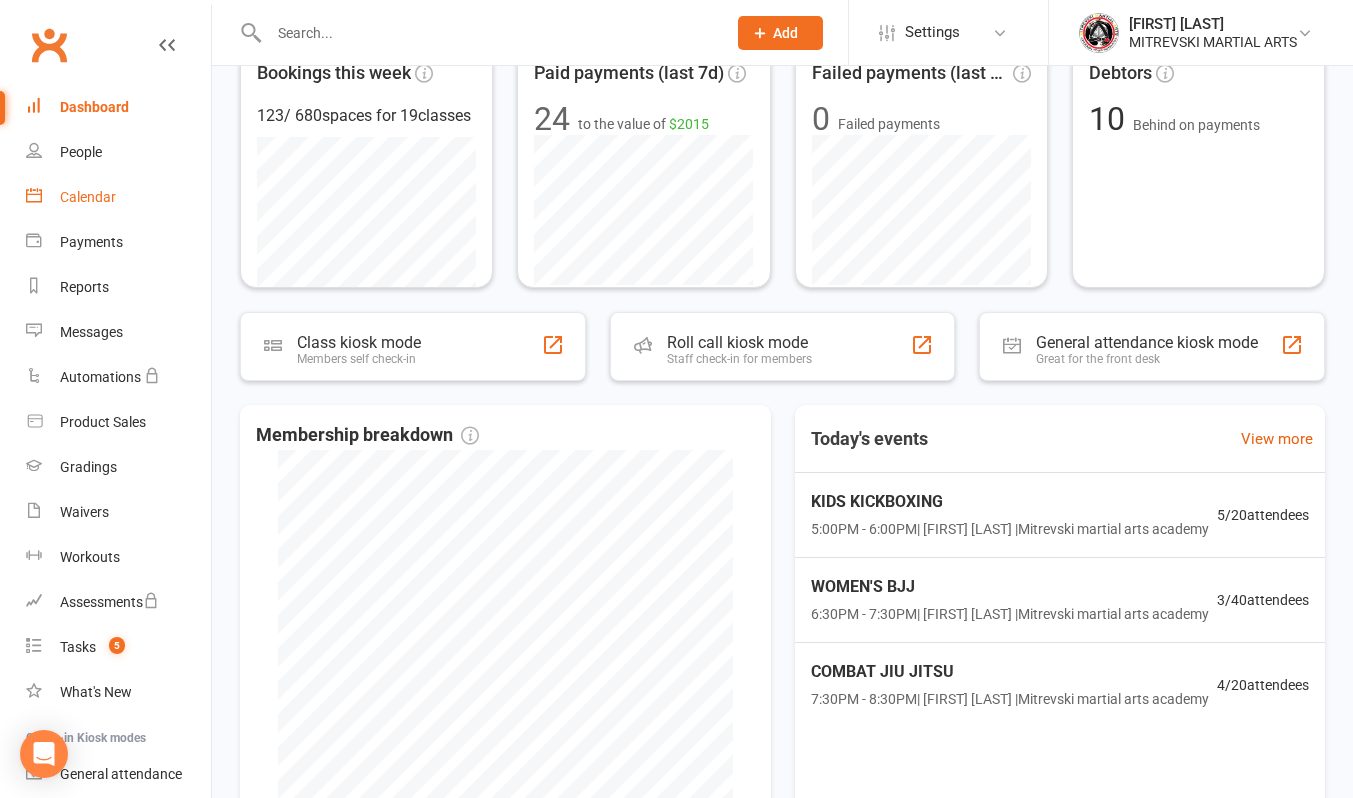 click on "Calendar" at bounding box center [88, 197] 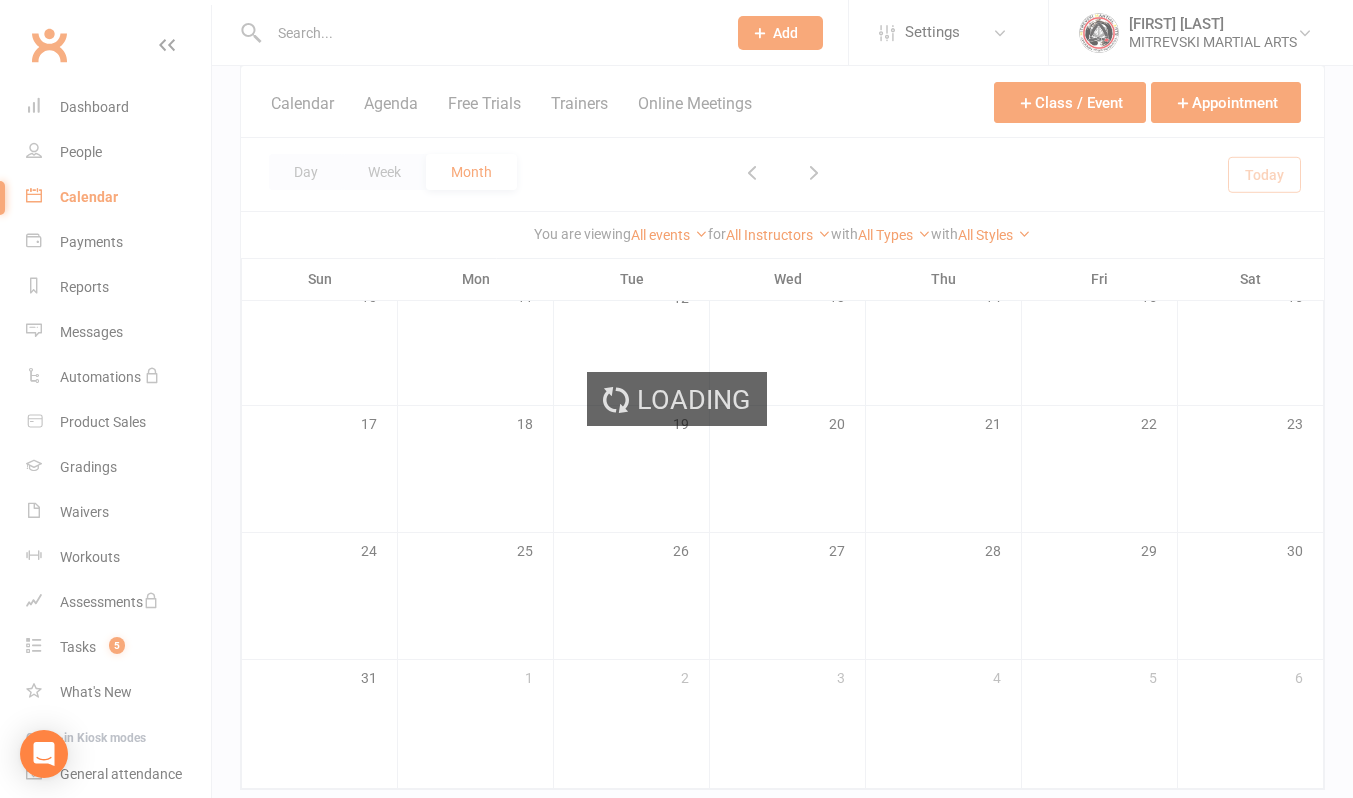scroll, scrollTop: 0, scrollLeft: 0, axis: both 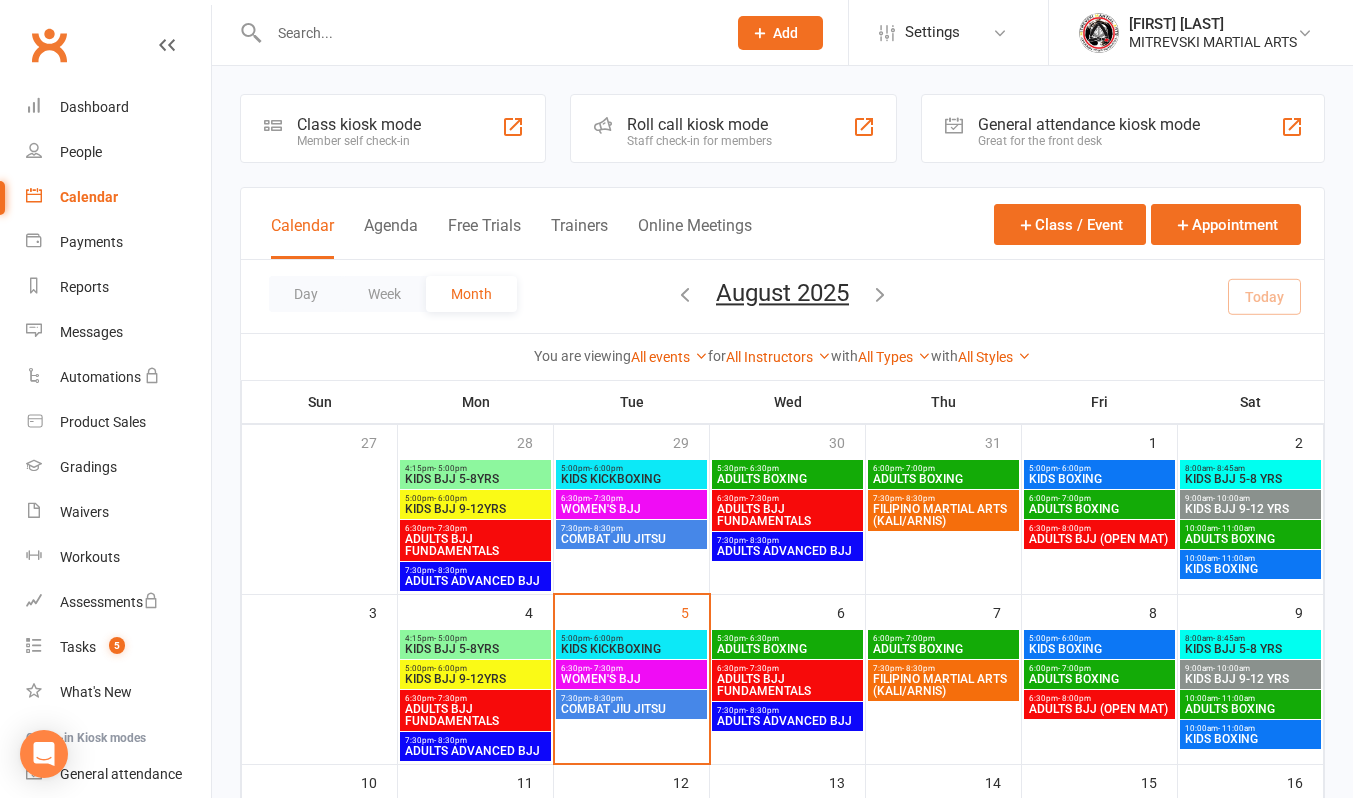 click on "WOMEN'S BJJ" at bounding box center [631, 679] 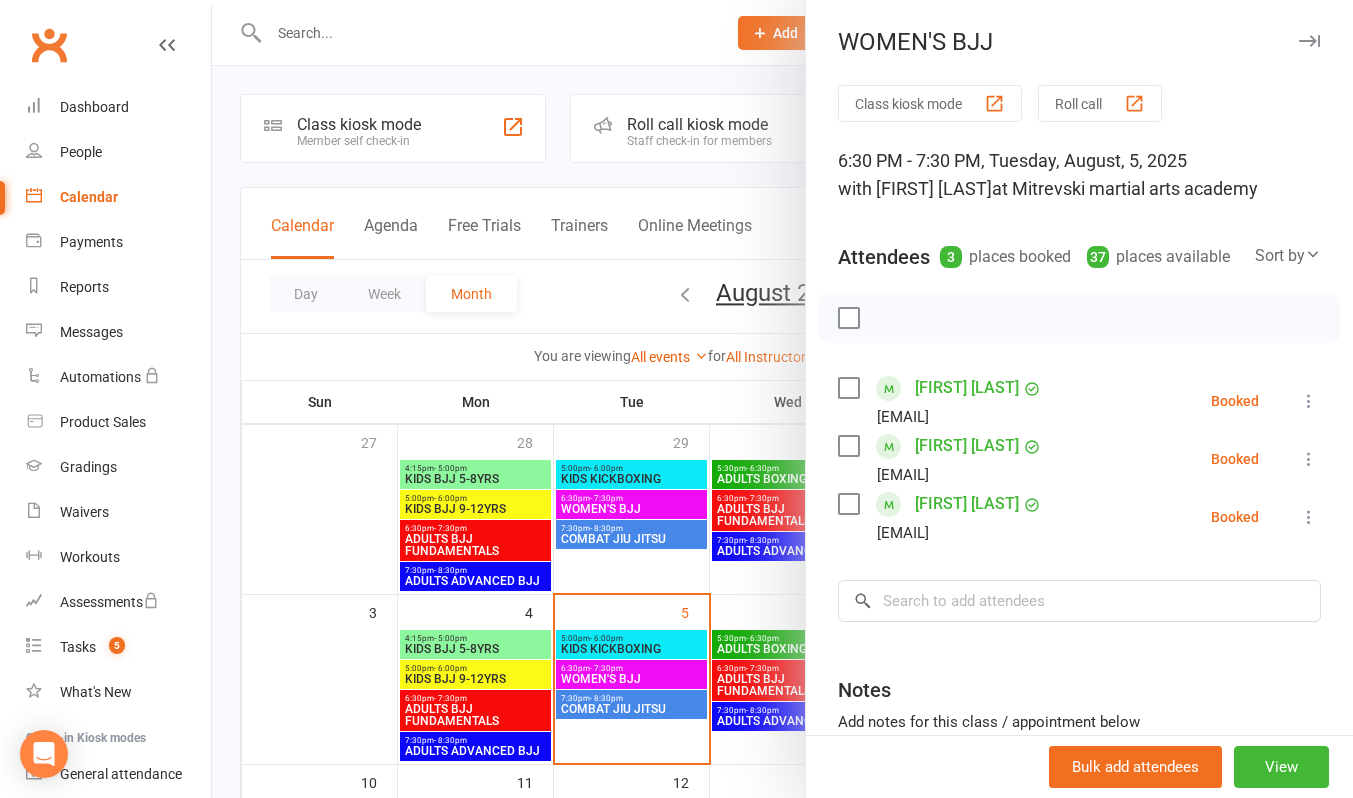 click at bounding box center (782, 399) 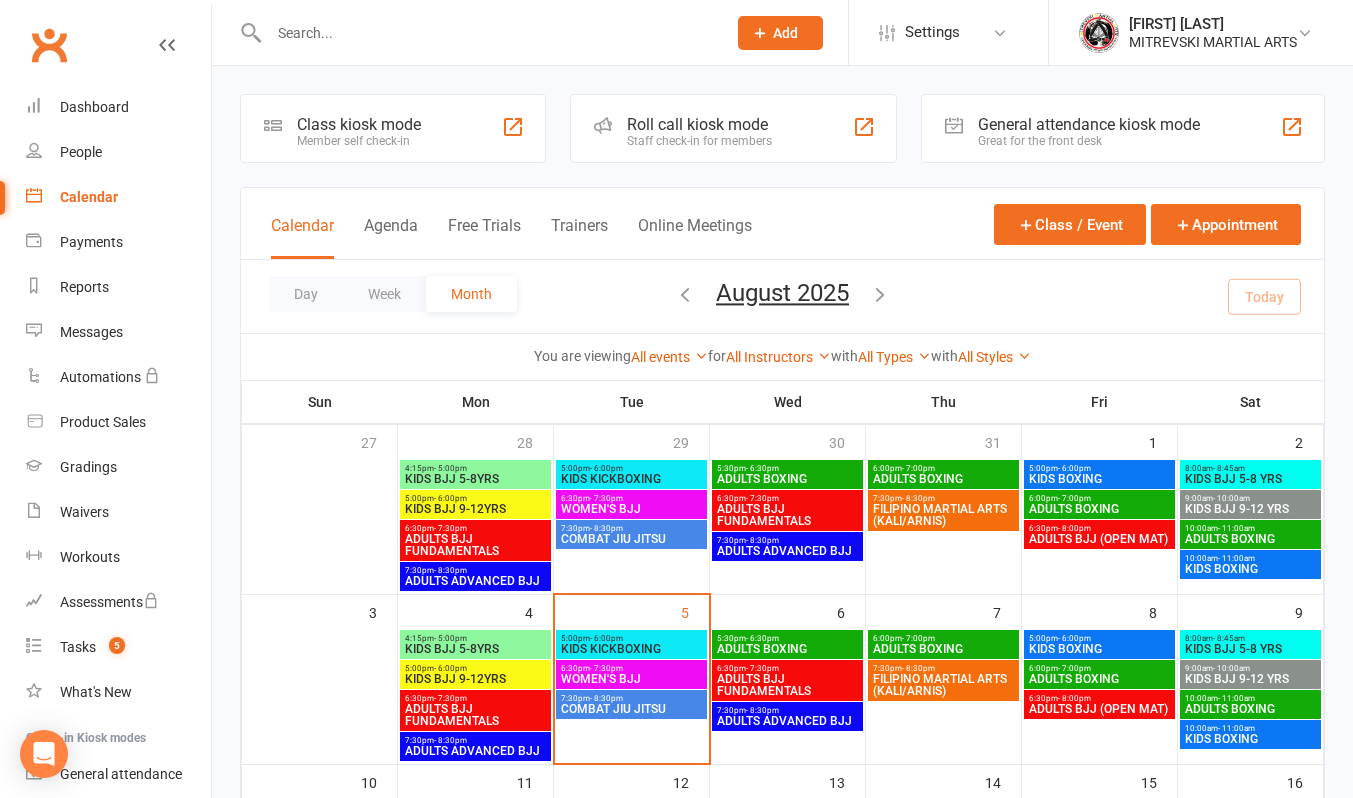 click on "7:30pm  - 8:30pm" at bounding box center [631, 698] 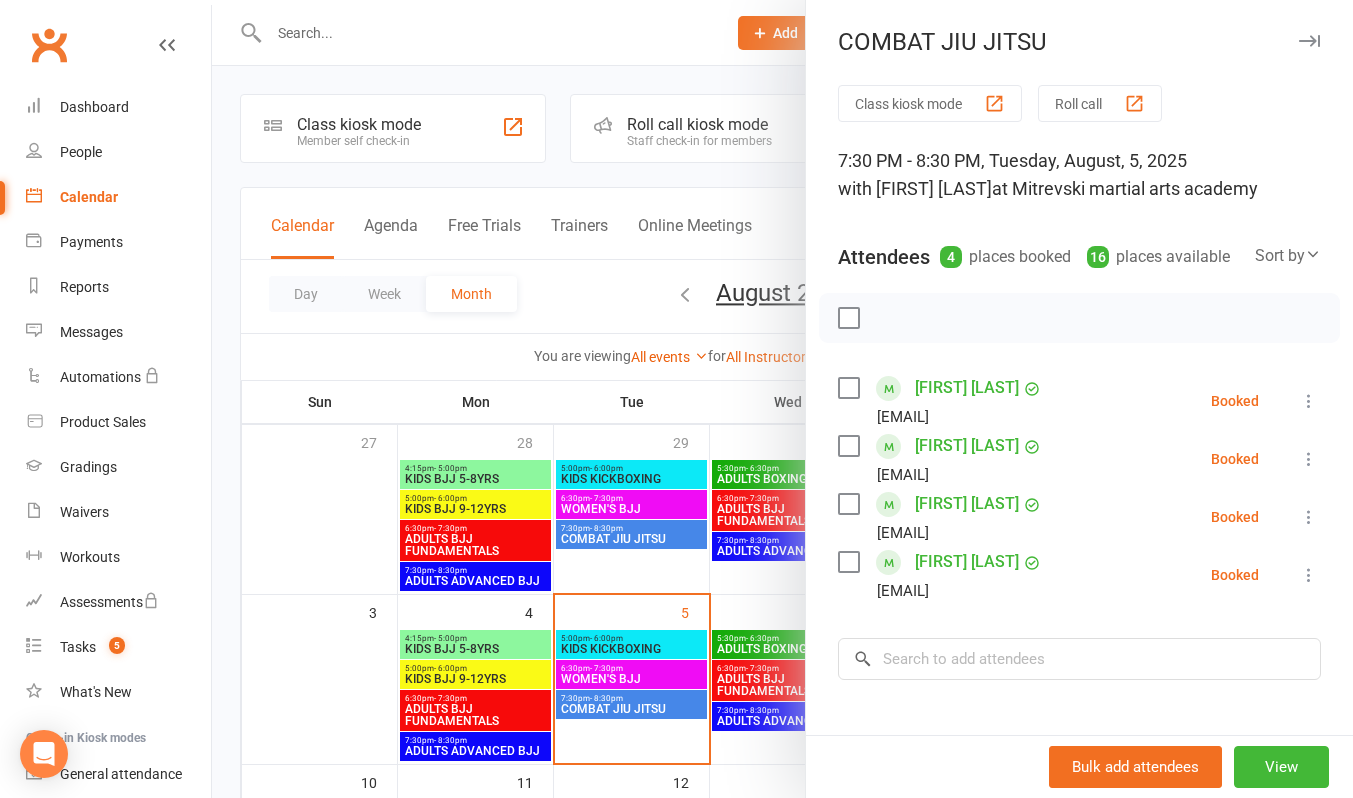 click at bounding box center [782, 399] 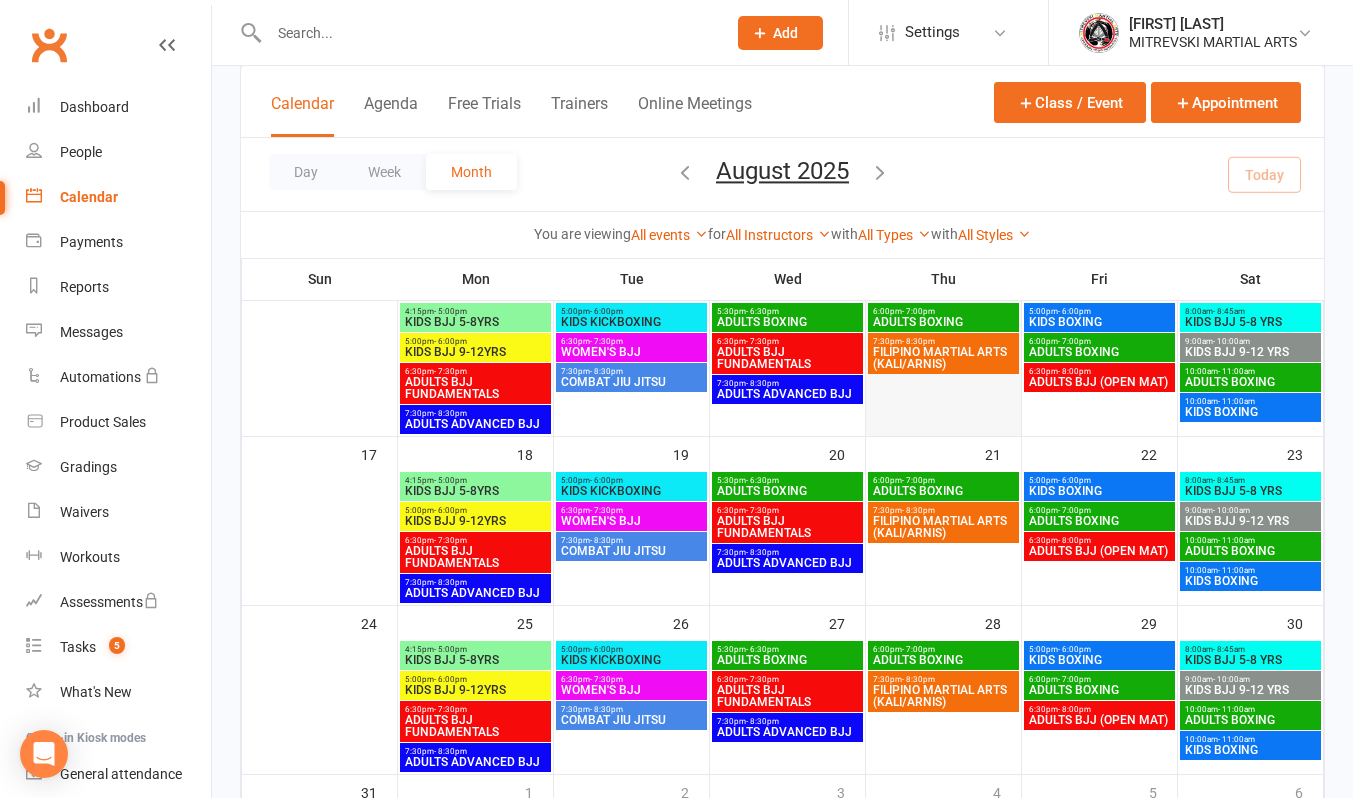 scroll, scrollTop: 500, scrollLeft: 0, axis: vertical 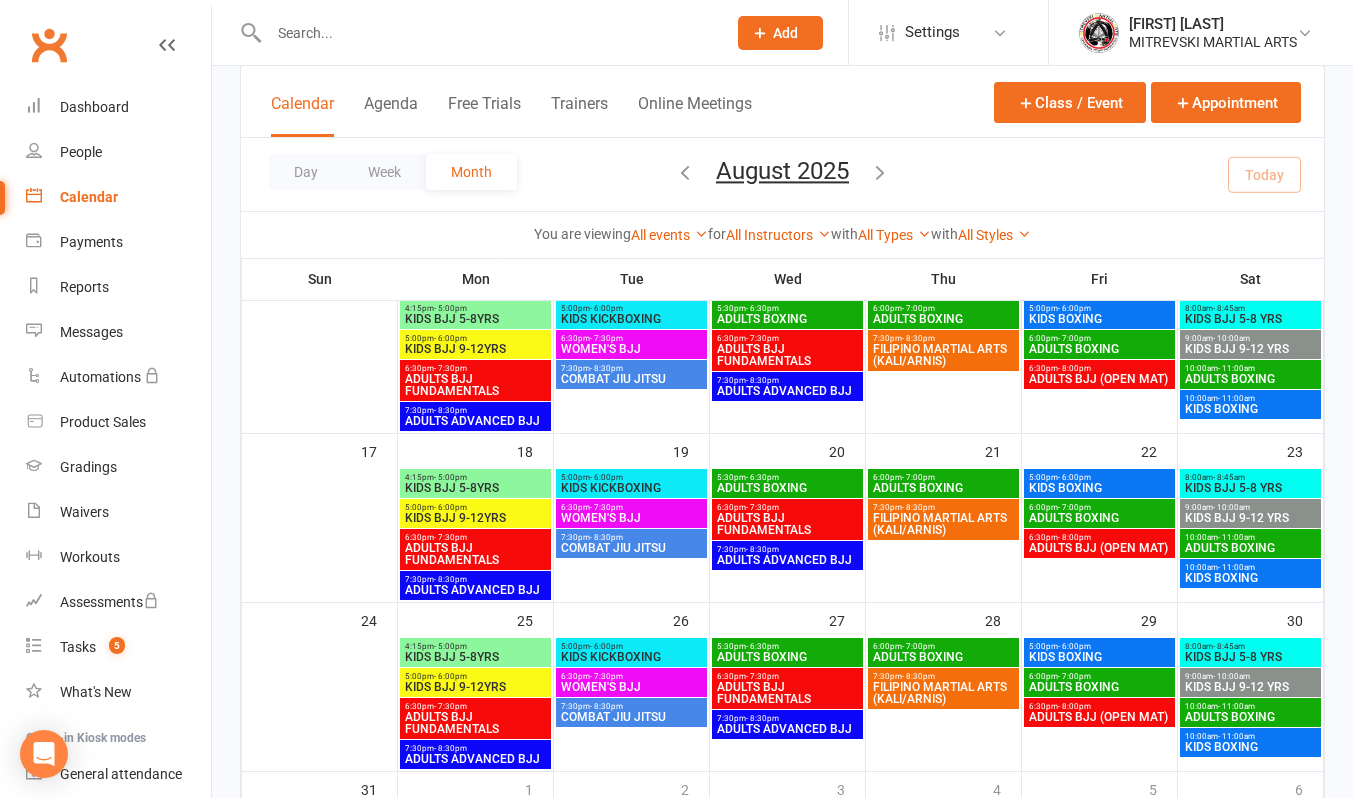 click at bounding box center [487, 33] 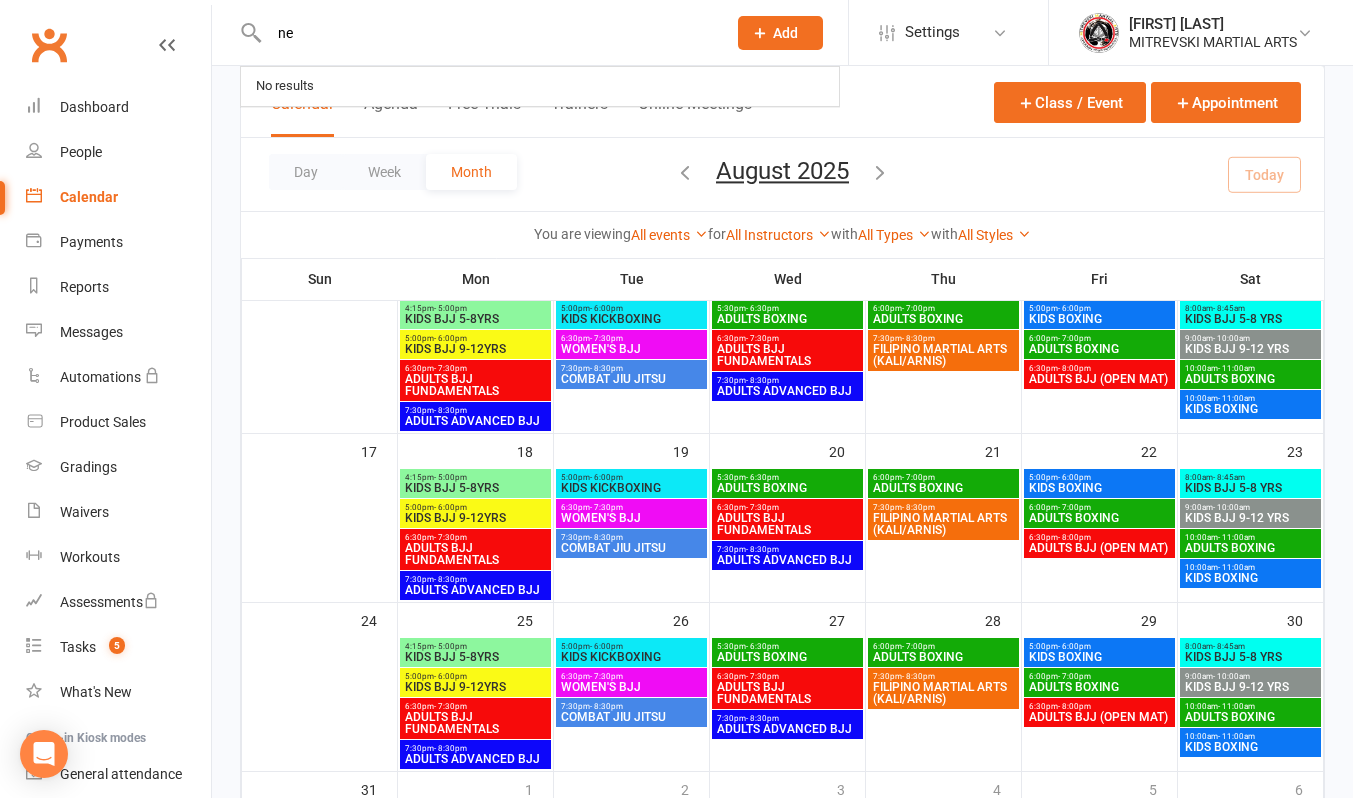 type on "n" 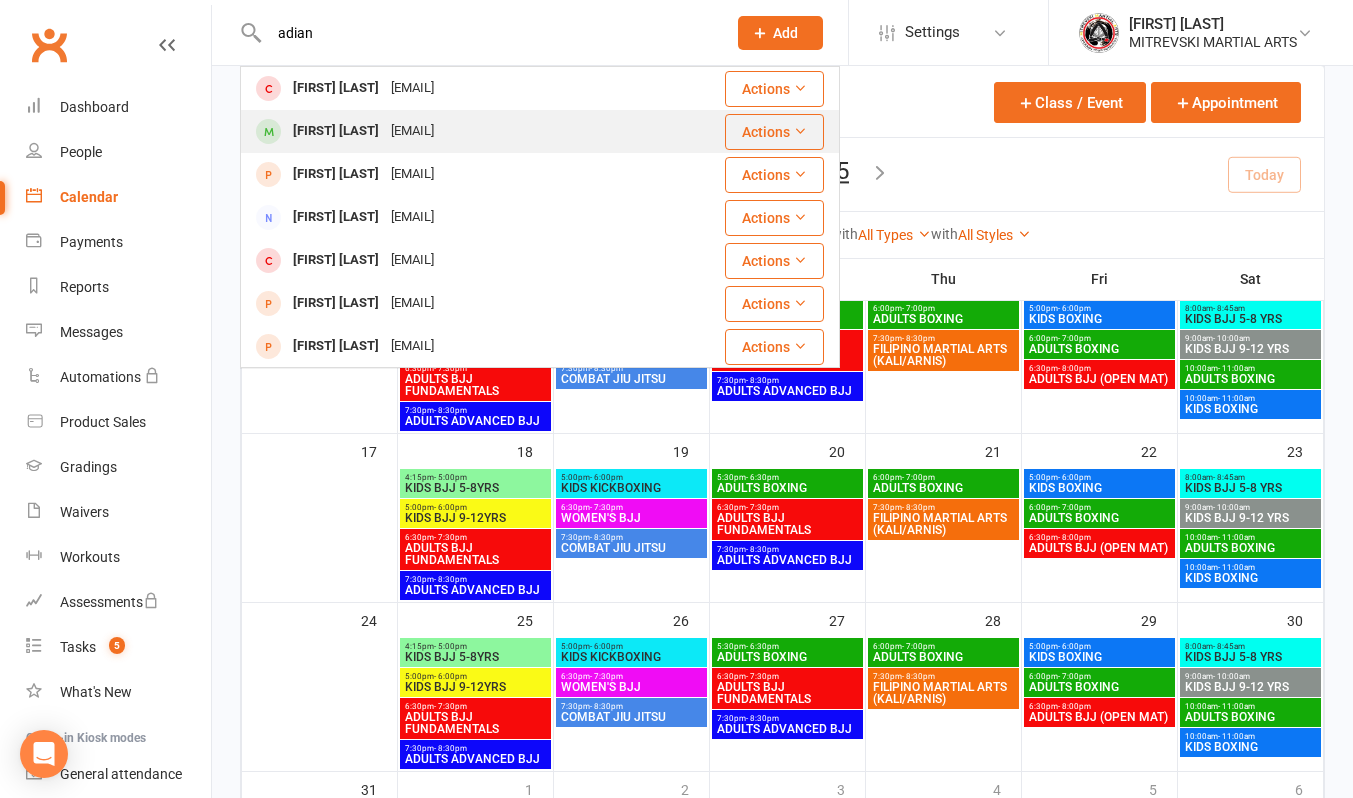 type on "adian" 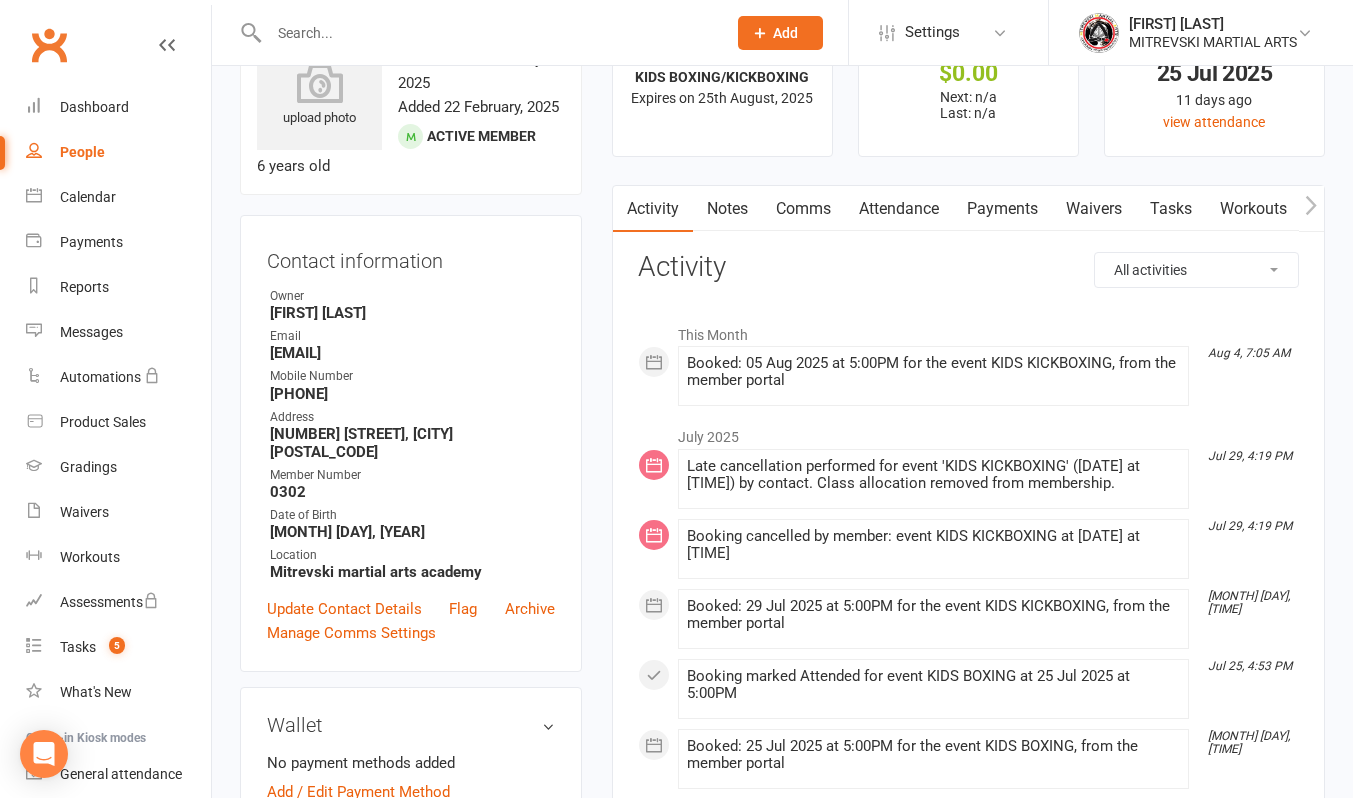 scroll, scrollTop: 0, scrollLeft: 0, axis: both 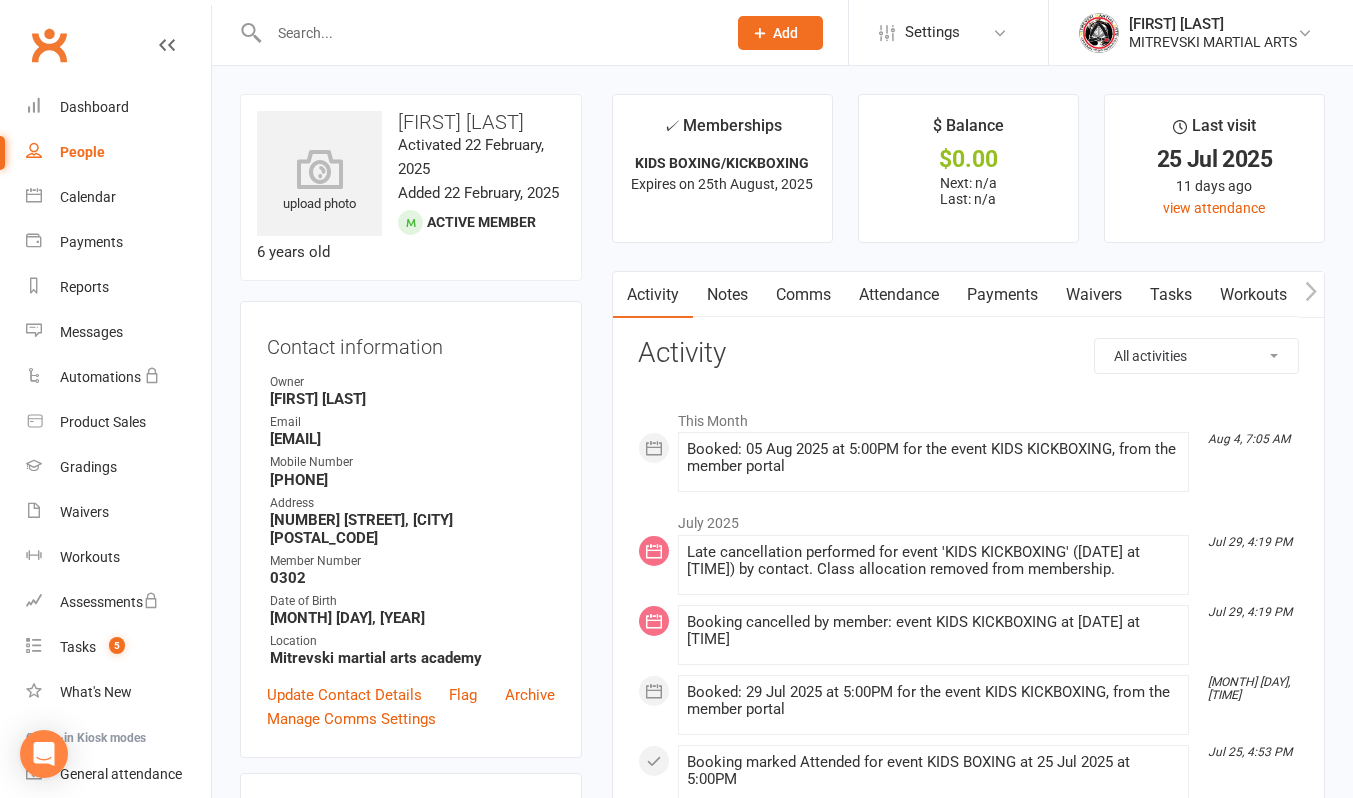 click on "Payments" at bounding box center (1002, 295) 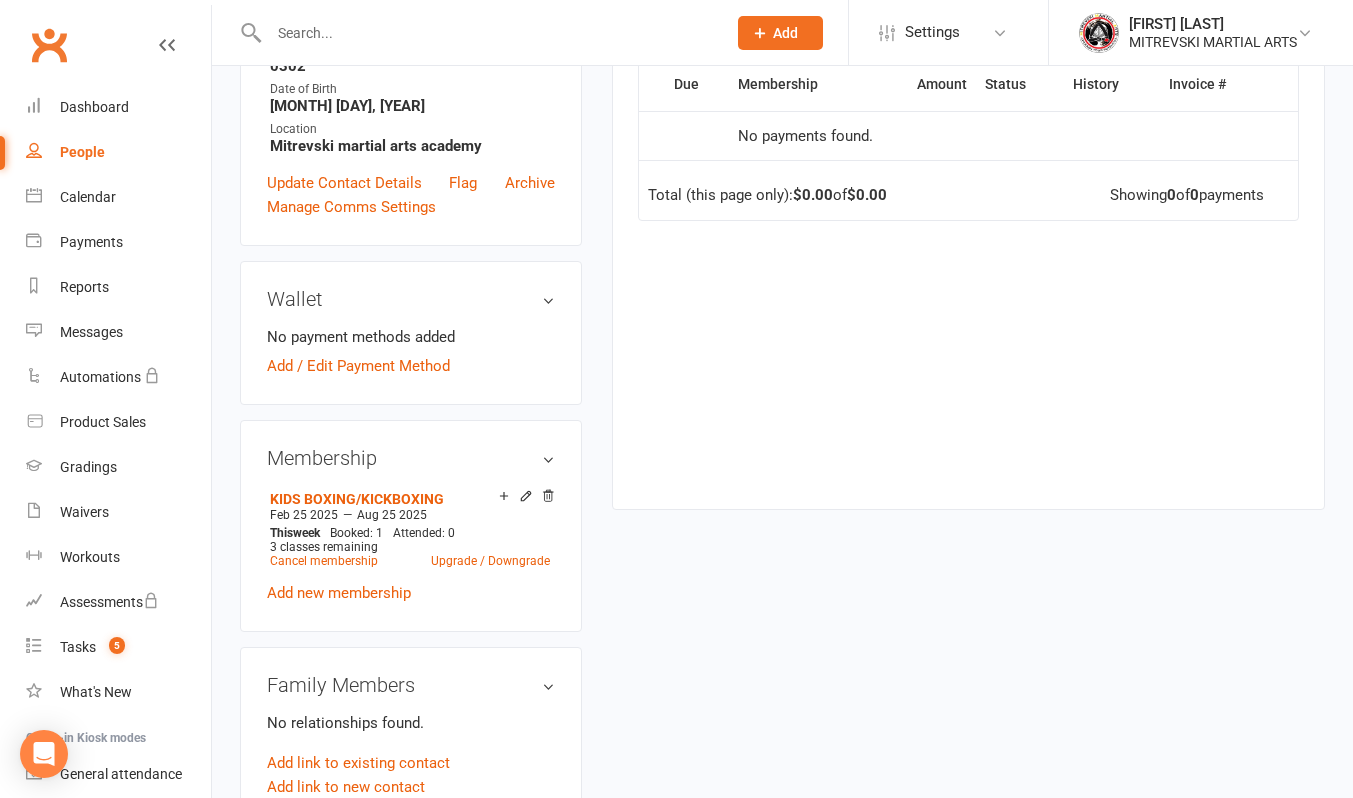 scroll, scrollTop: 600, scrollLeft: 0, axis: vertical 